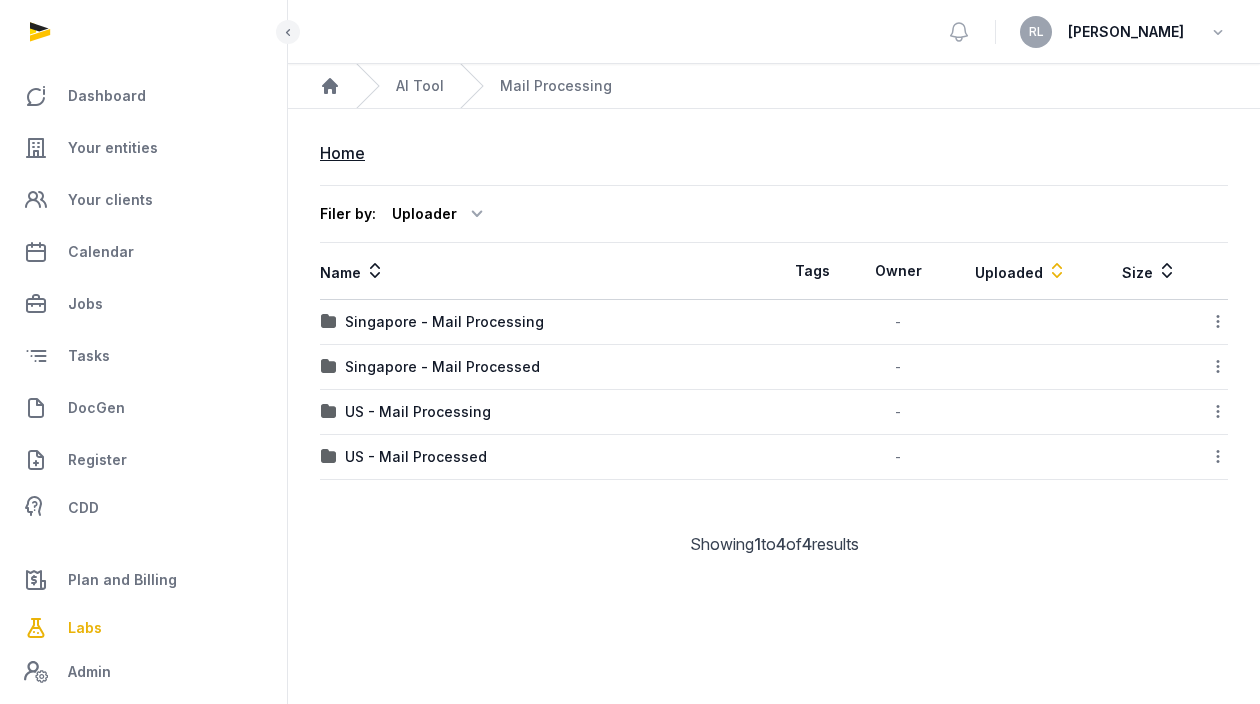 scroll, scrollTop: 0, scrollLeft: 0, axis: both 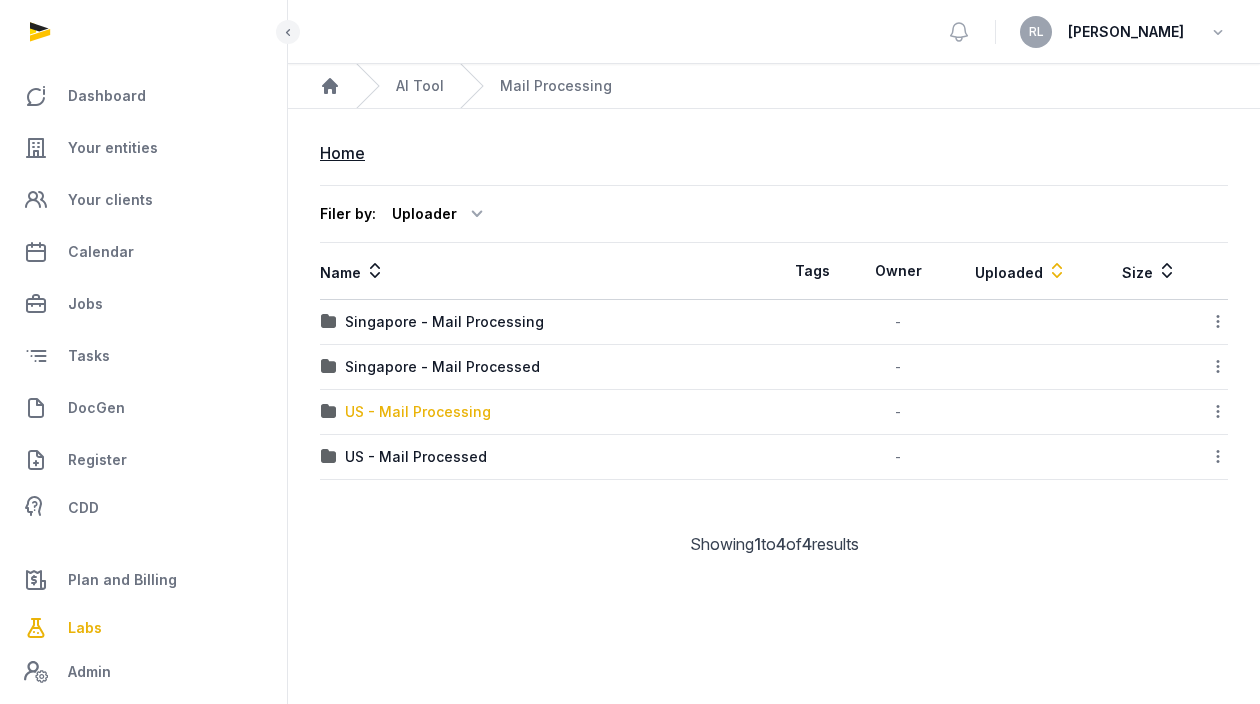 click on "US - Mail Processing" at bounding box center [418, 412] 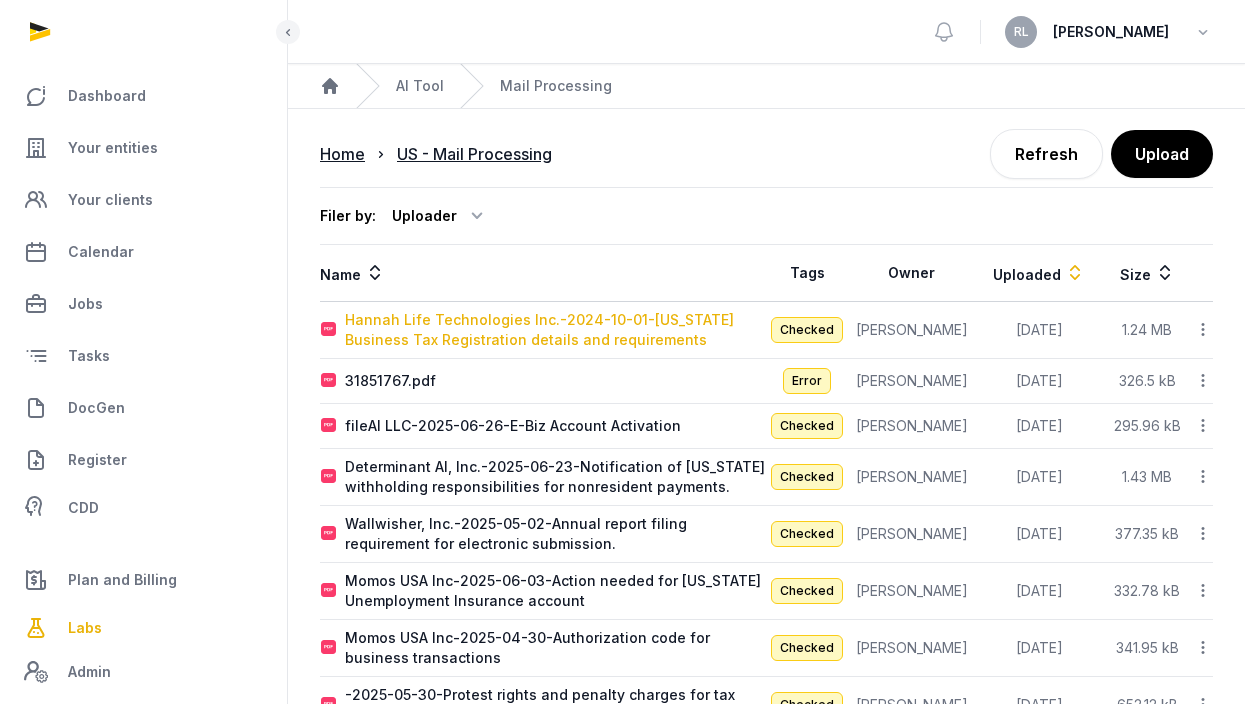 click on "Hannah Life Technologies Inc.-2024-10-01-[US_STATE] Business Tax Registration details and requirements" at bounding box center (555, 330) 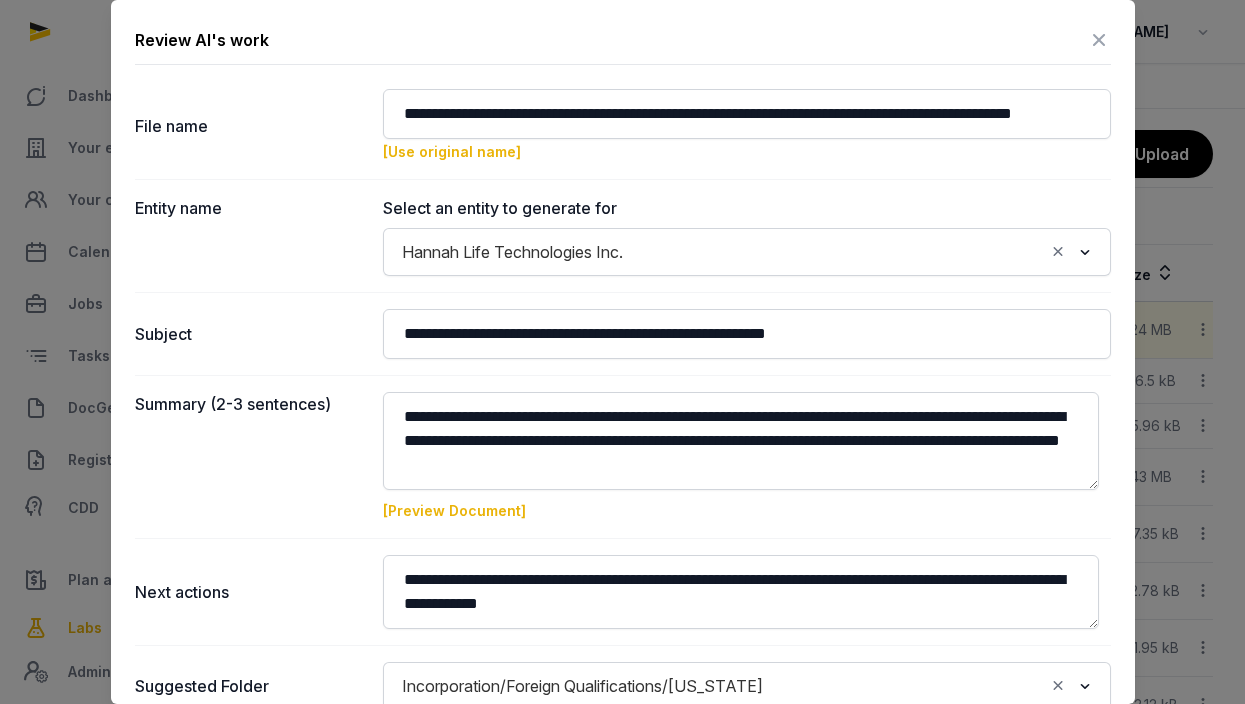 click at bounding box center (622, 352) 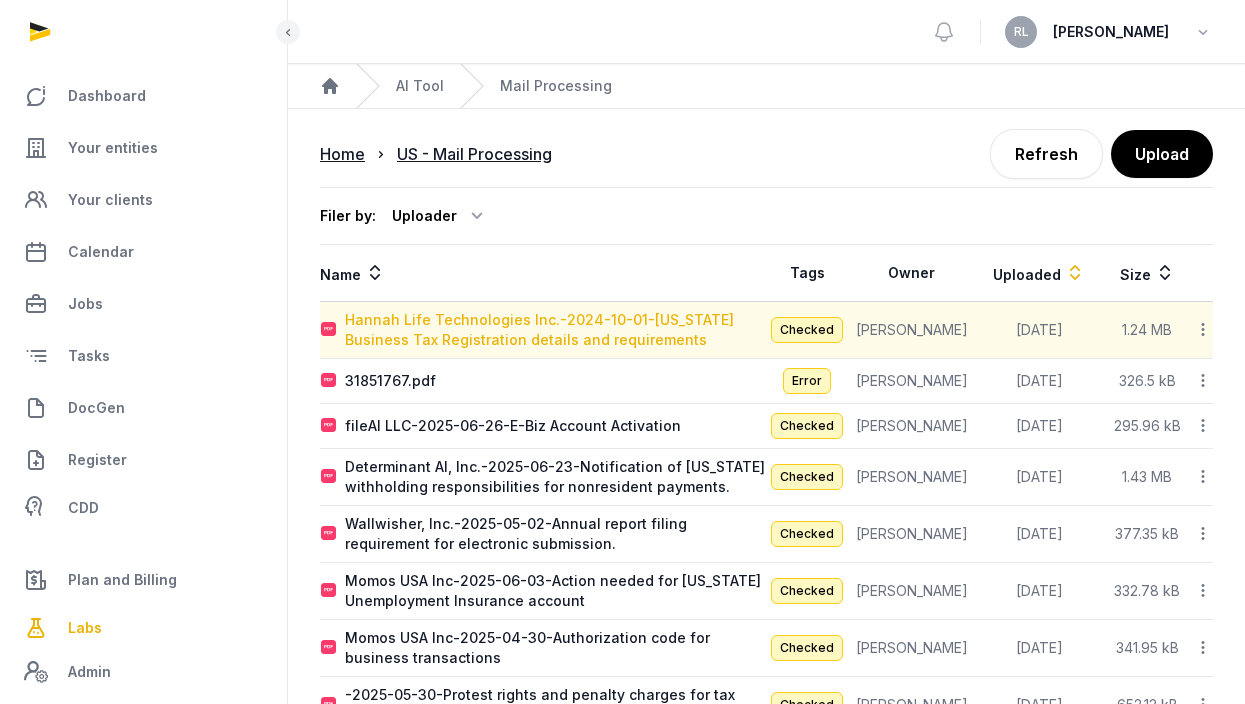 click on "Hannah Life Technologies Inc.-2024-10-01-[US_STATE] Business Tax Registration details and requirements" at bounding box center (555, 330) 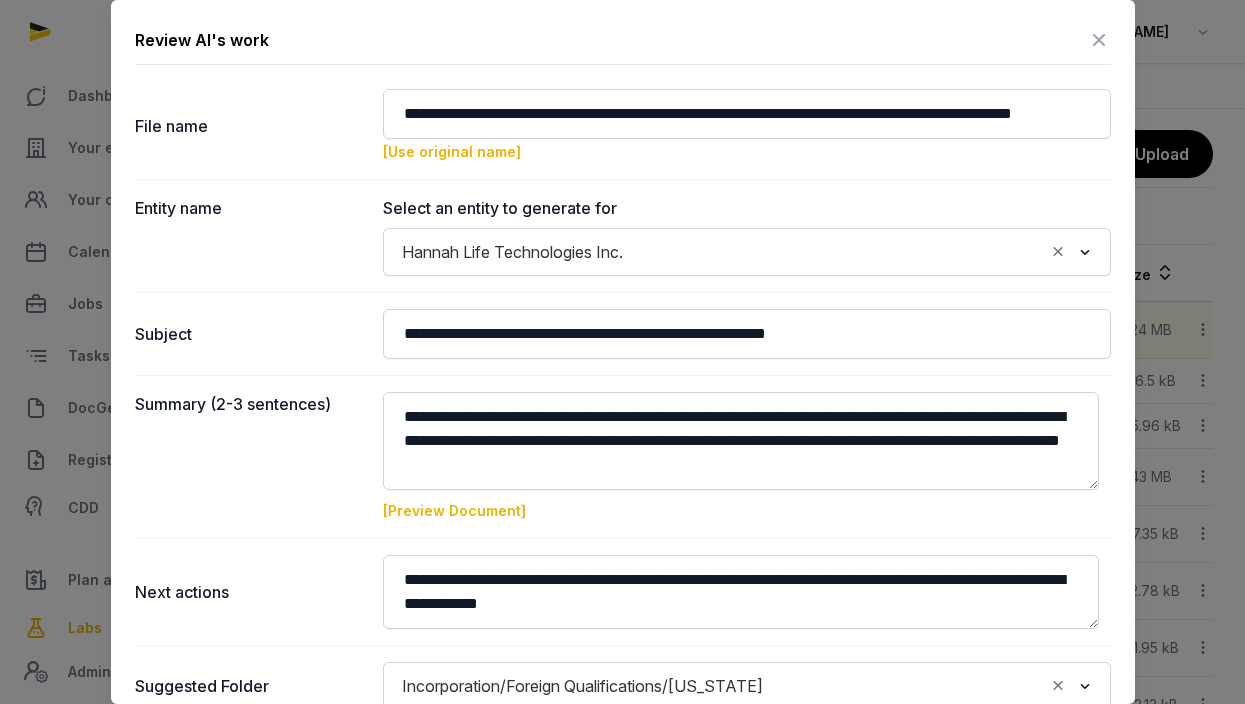 scroll, scrollTop: 197, scrollLeft: 0, axis: vertical 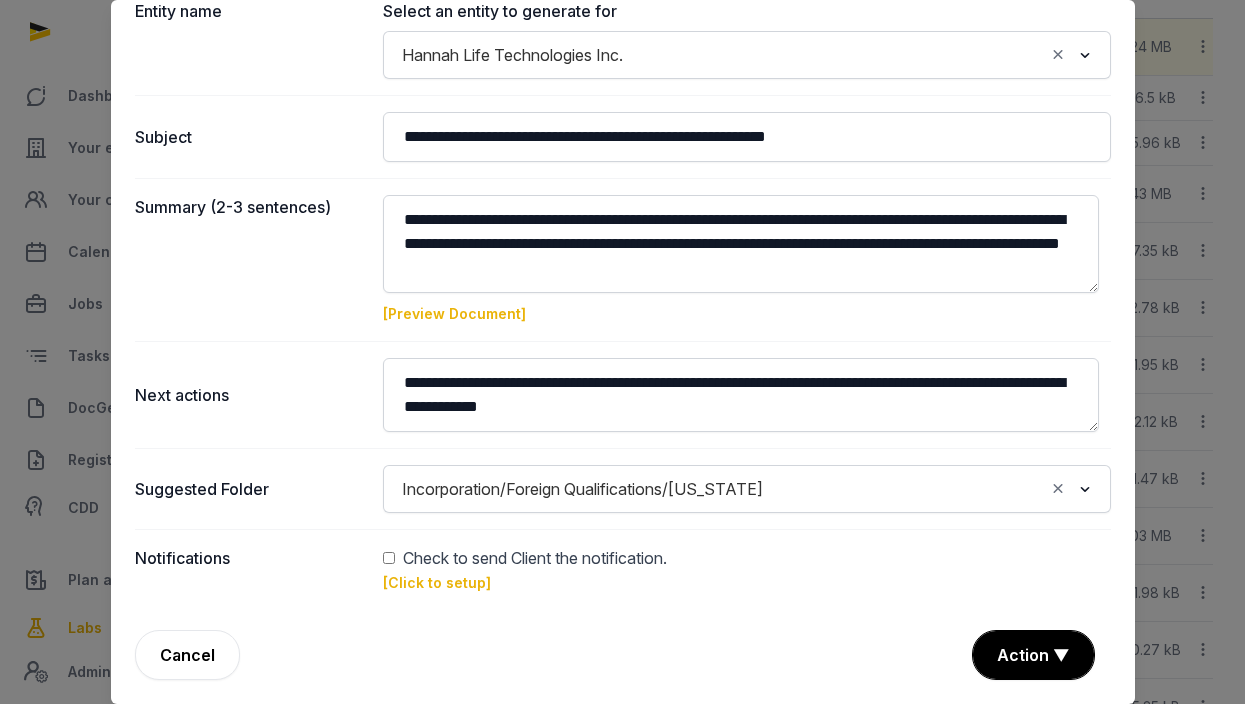 click on "[Preview Document]" at bounding box center (454, 313) 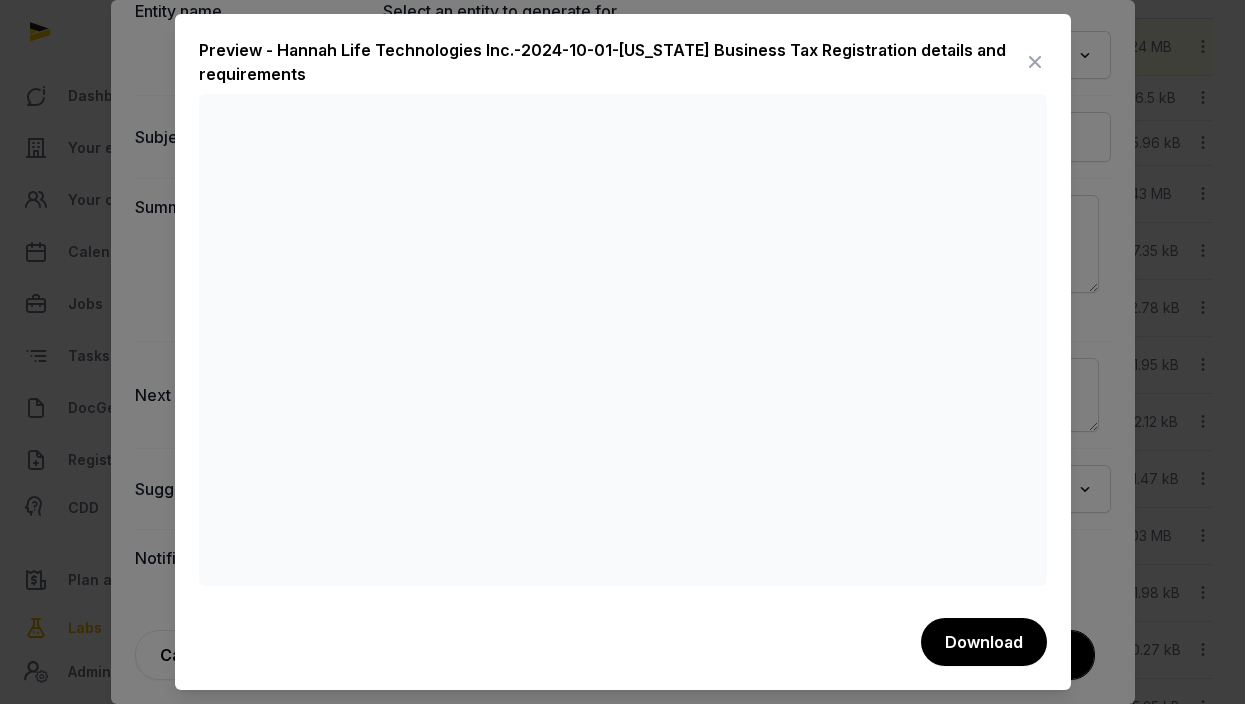 click at bounding box center [1035, 62] 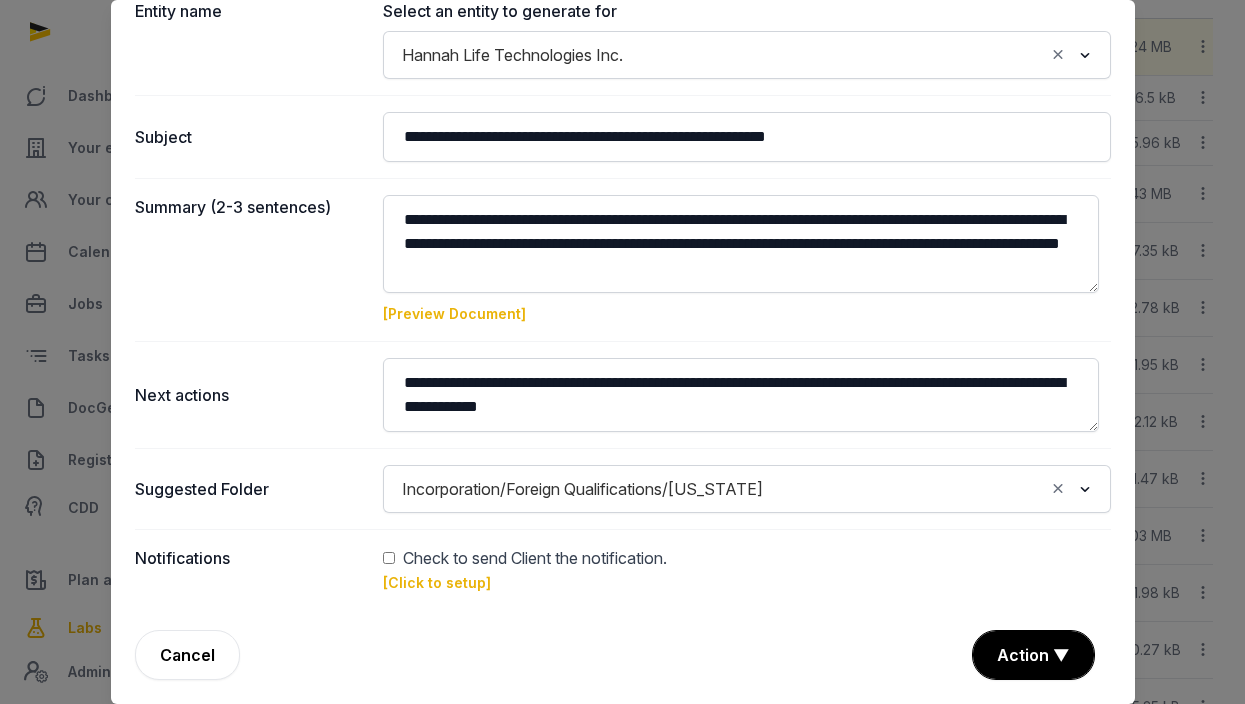 click at bounding box center [622, 352] 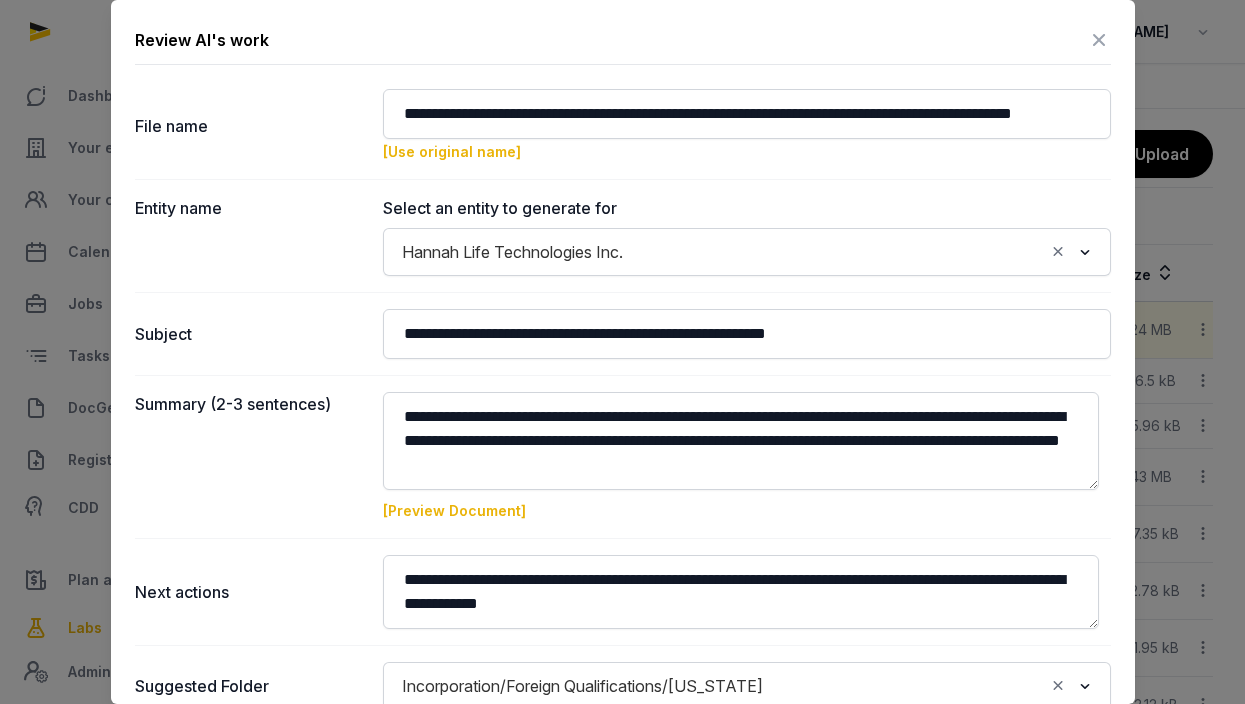 click at bounding box center (1099, 40) 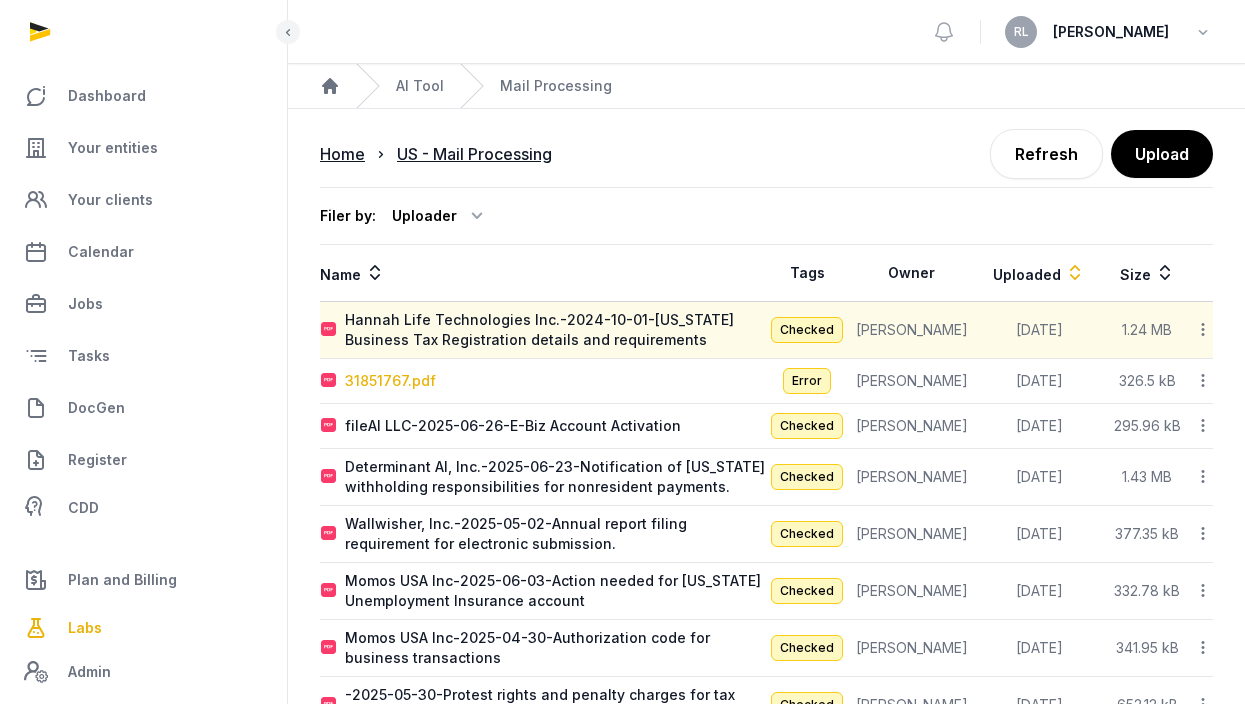 click on "31851767.pdf" at bounding box center [390, 381] 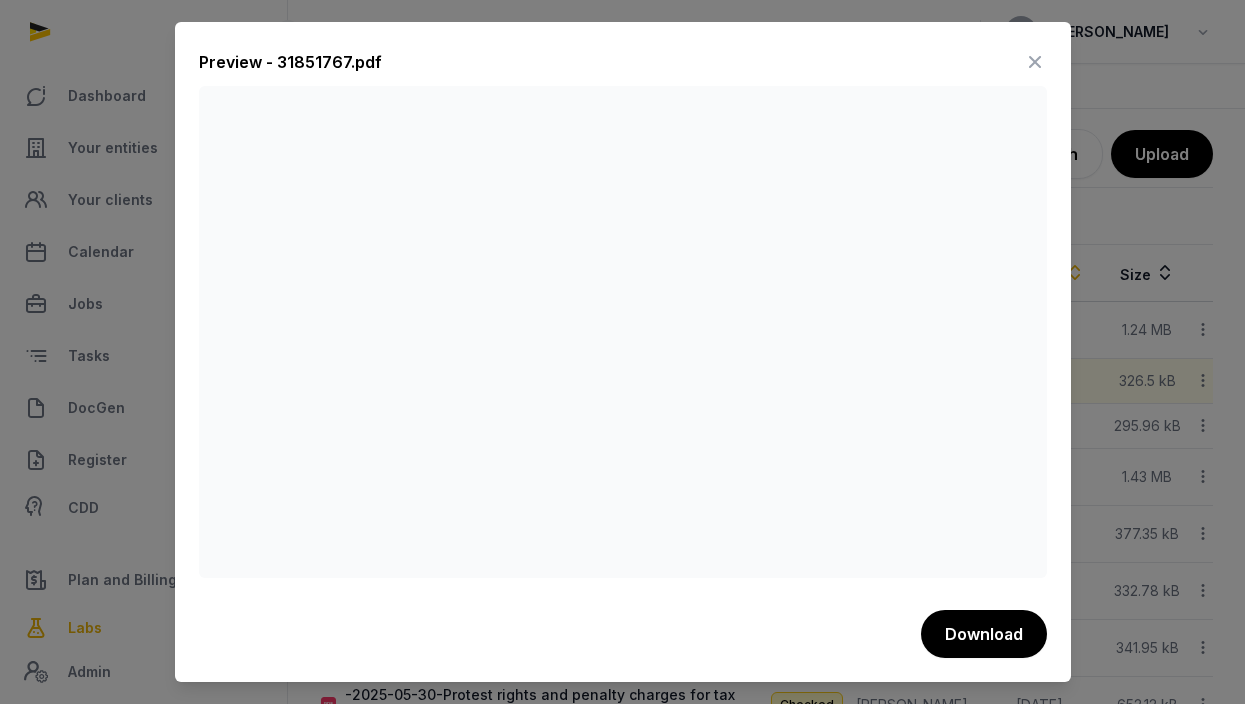 click at bounding box center [1035, 62] 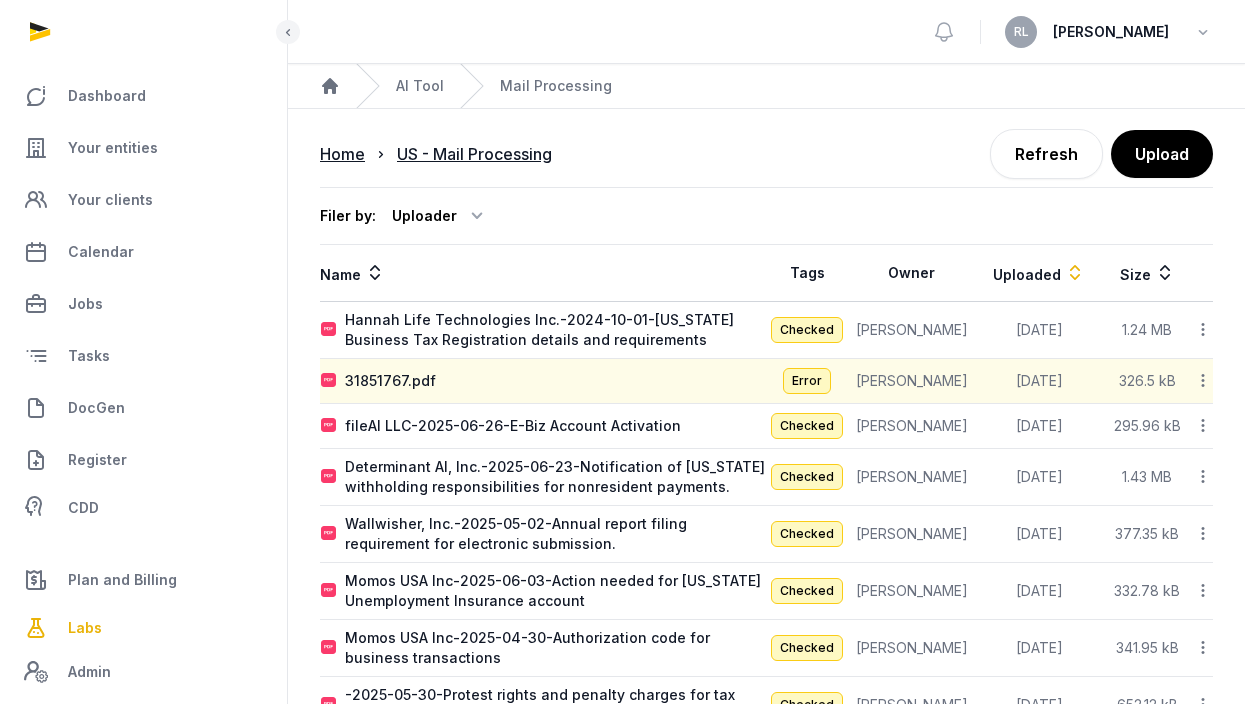 click 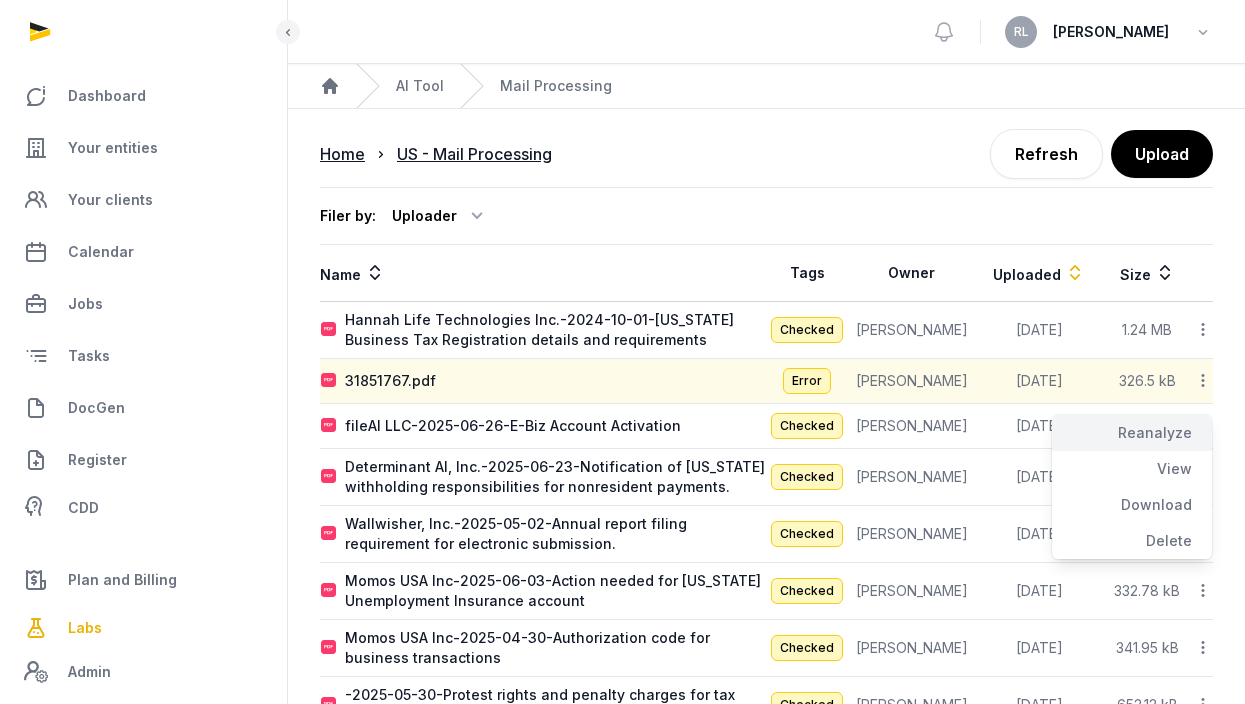 click on "Reanalyze" 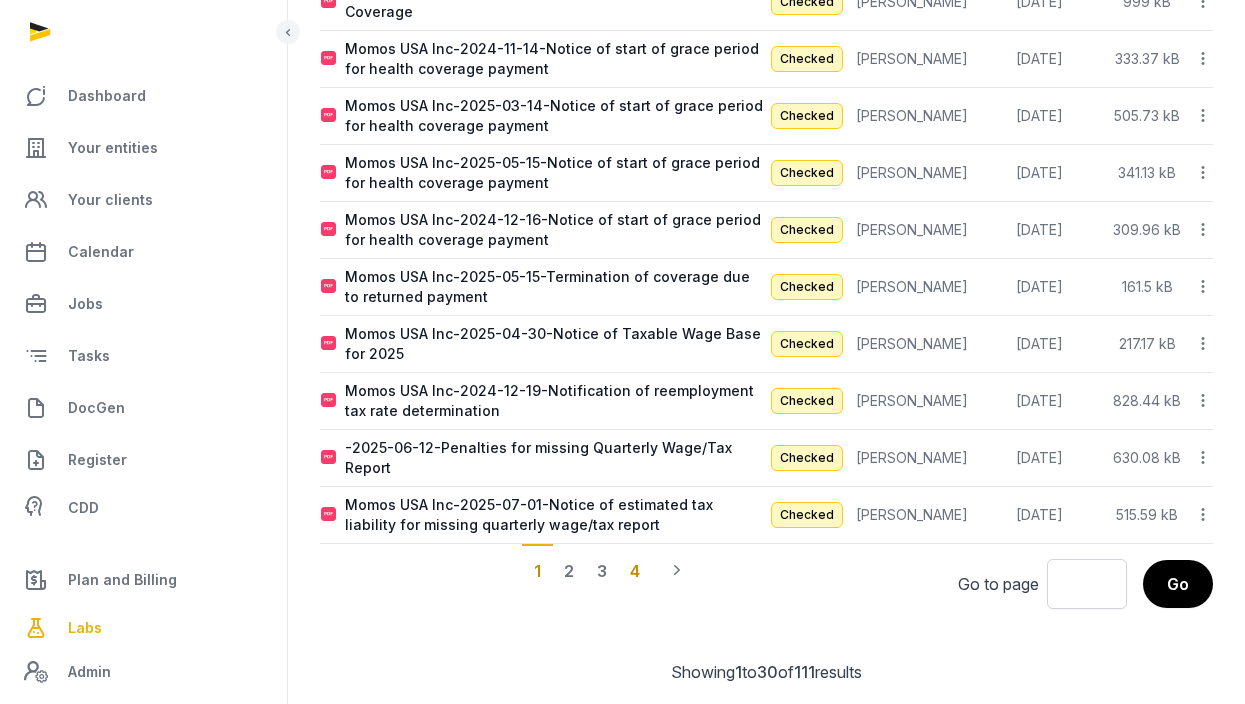 scroll, scrollTop: 0, scrollLeft: 0, axis: both 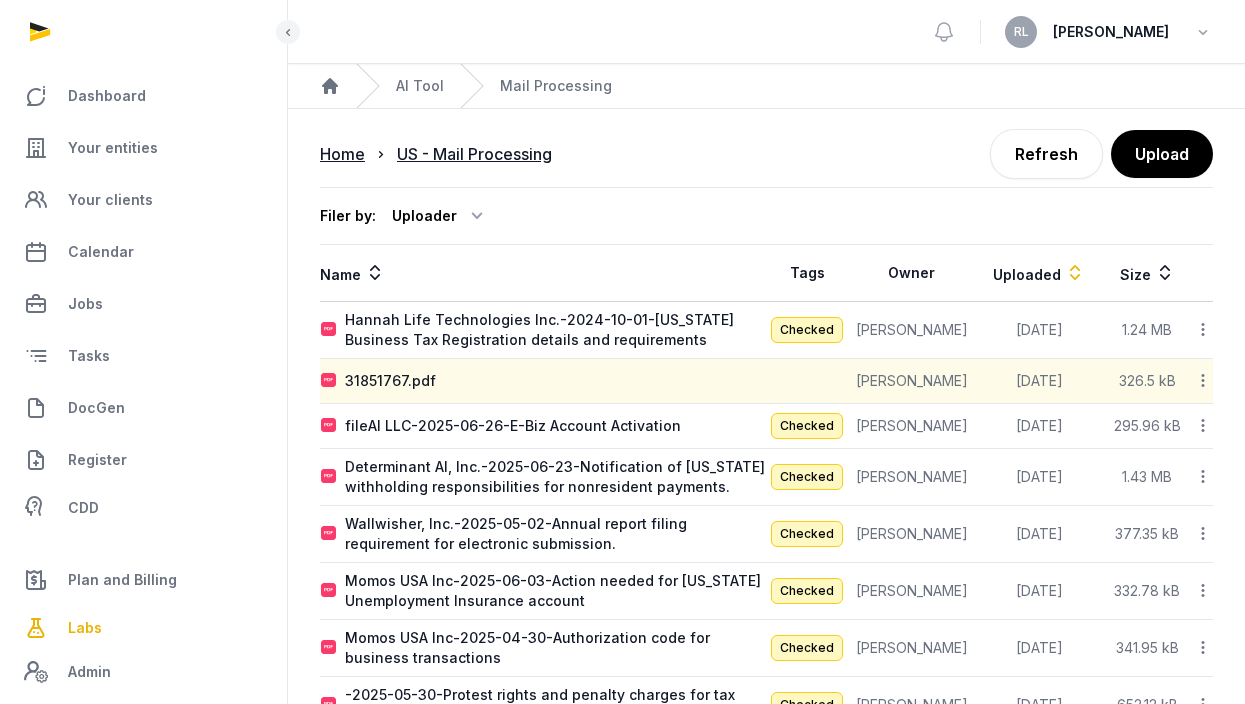 click 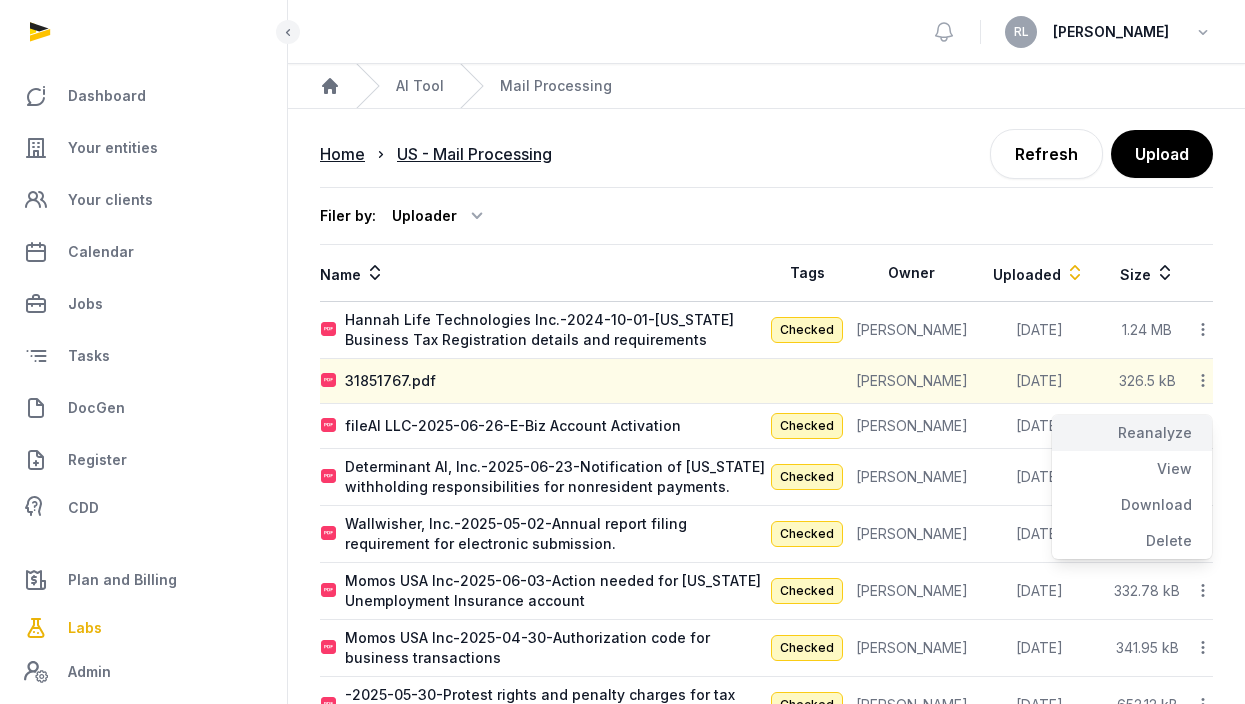 click on "Reanalyze" 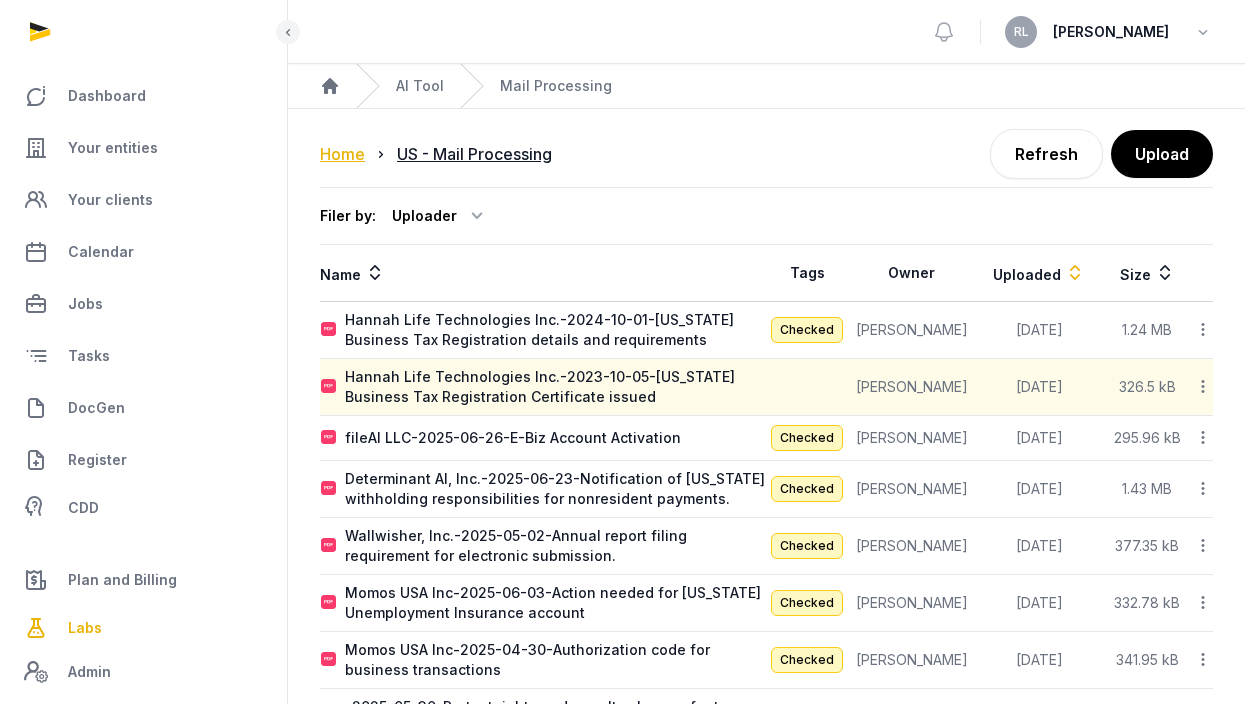 click on "Home" at bounding box center [342, 154] 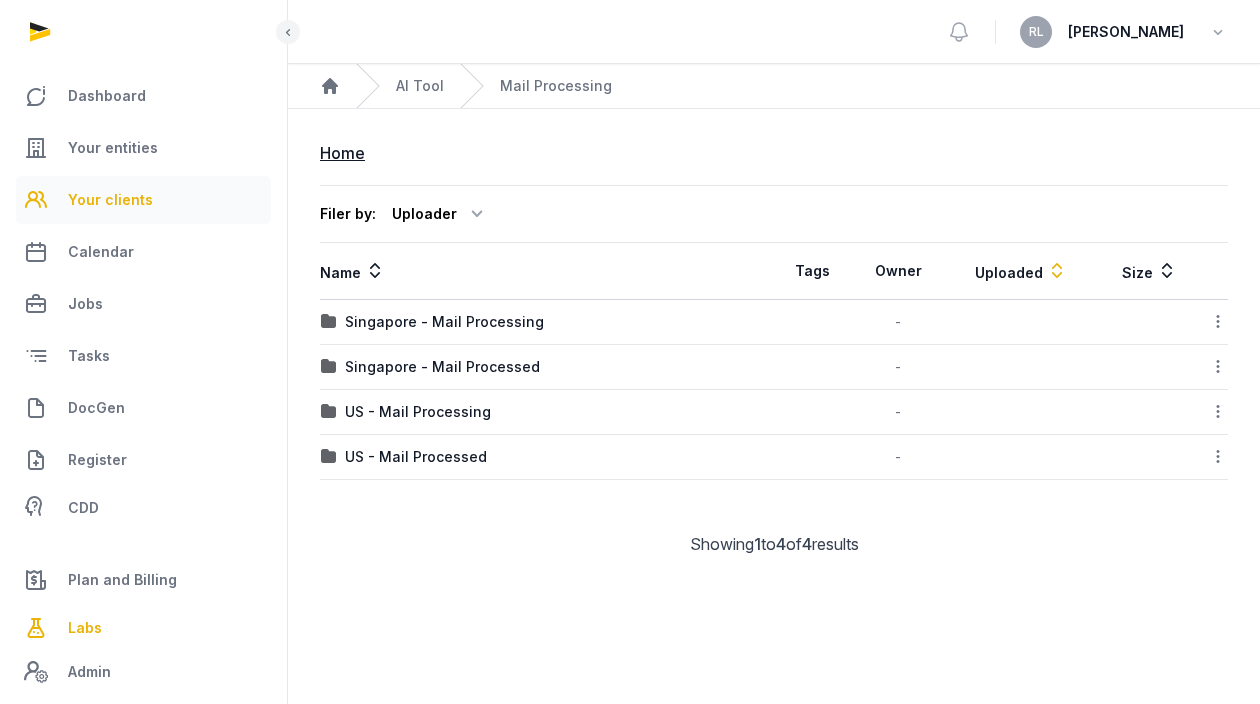 click on "Your clients" at bounding box center [110, 200] 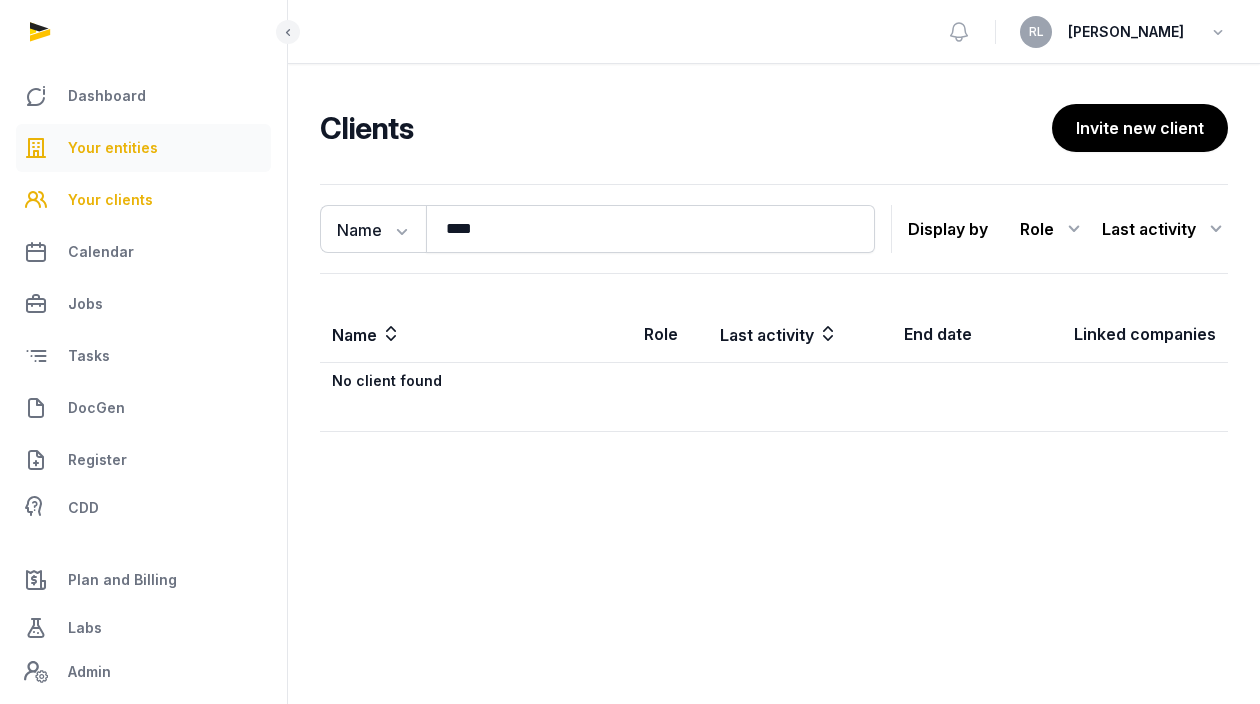 click on "Your entities" at bounding box center [143, 148] 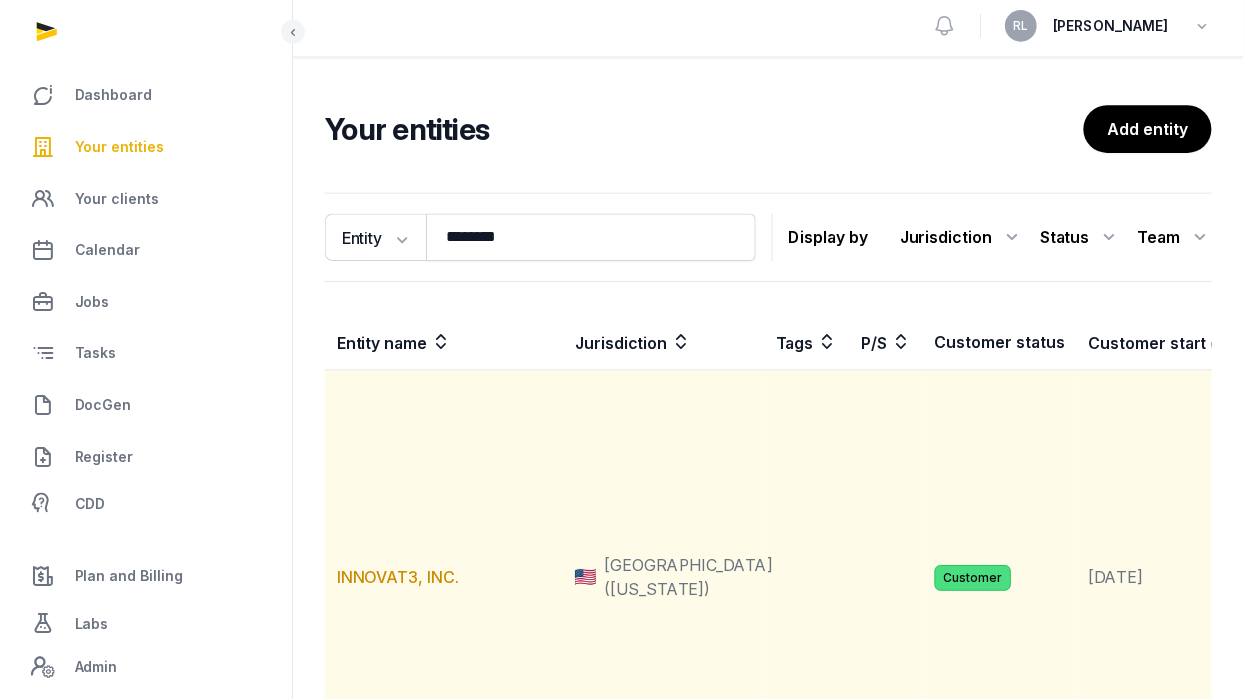 scroll, scrollTop: 0, scrollLeft: 0, axis: both 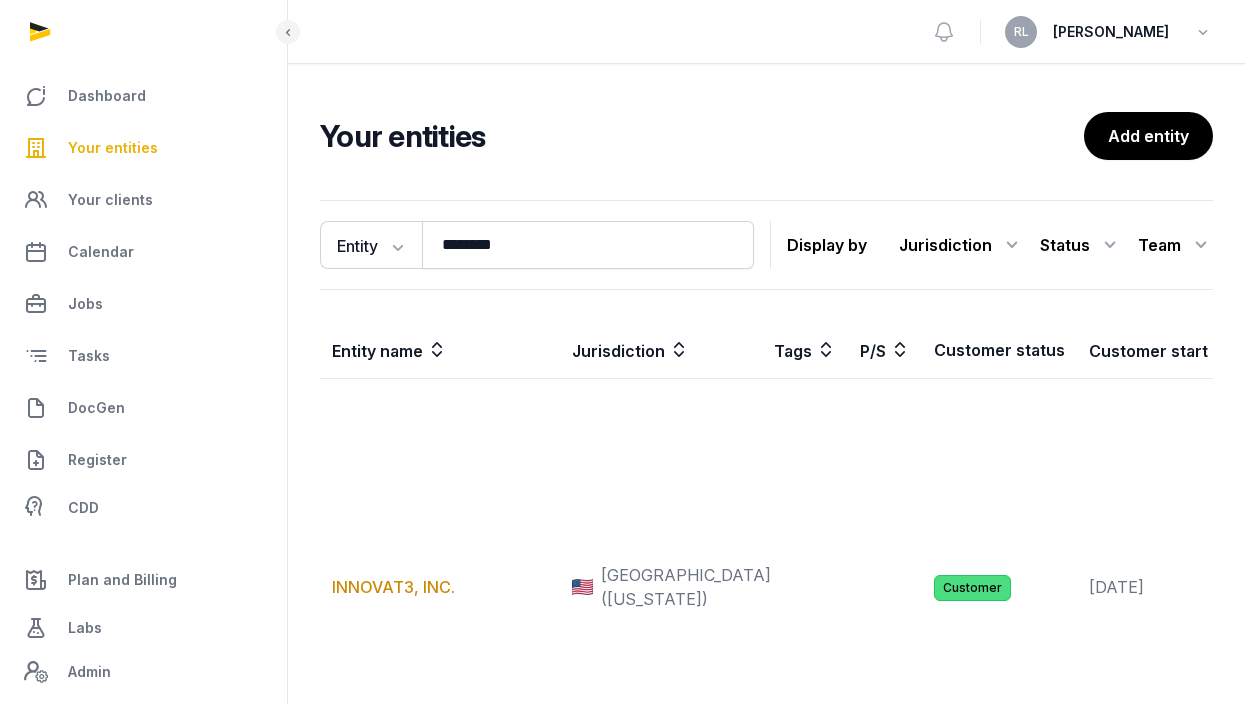 click on "Your entities" at bounding box center [113, 148] 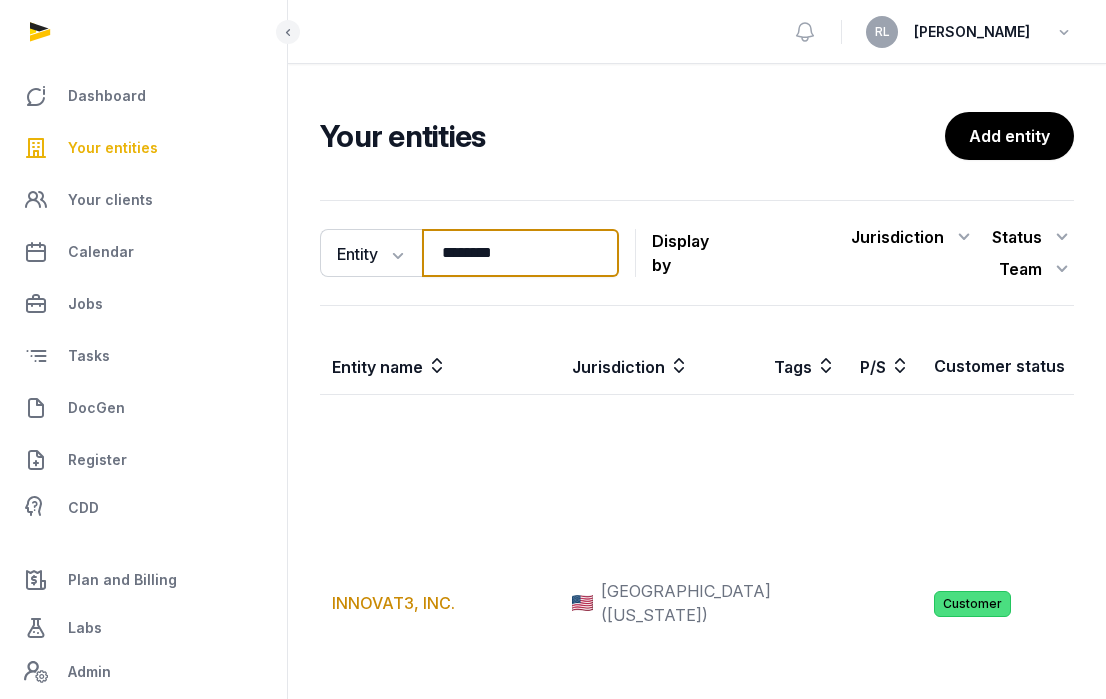 click on "********" at bounding box center [520, 253] 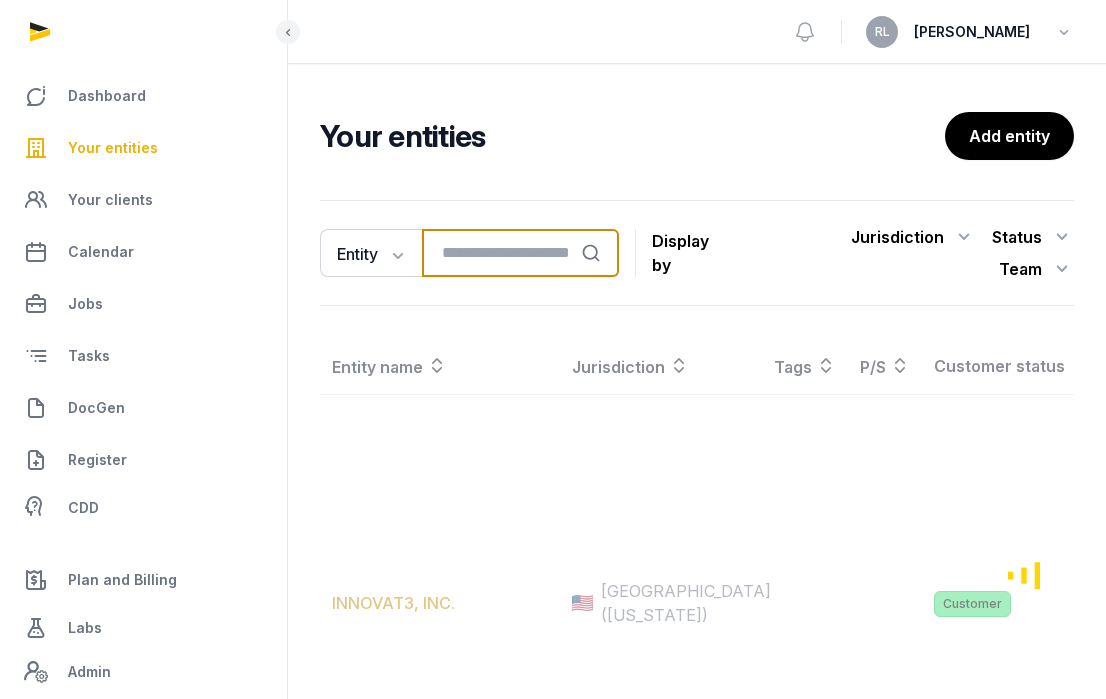 click at bounding box center [520, 253] 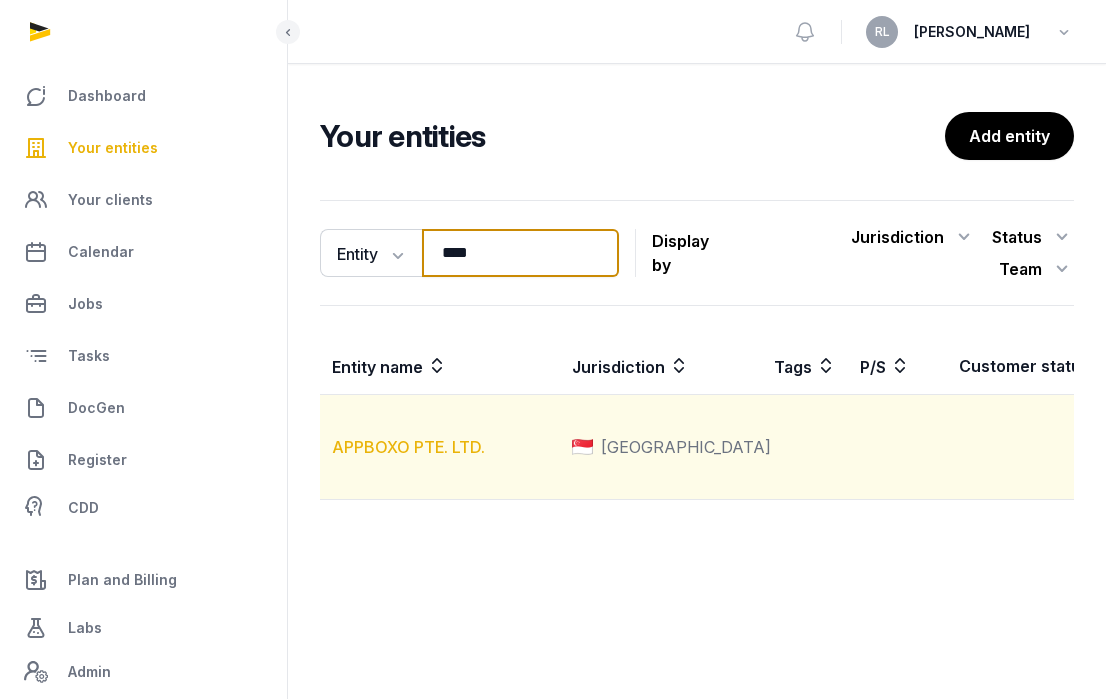 type on "****" 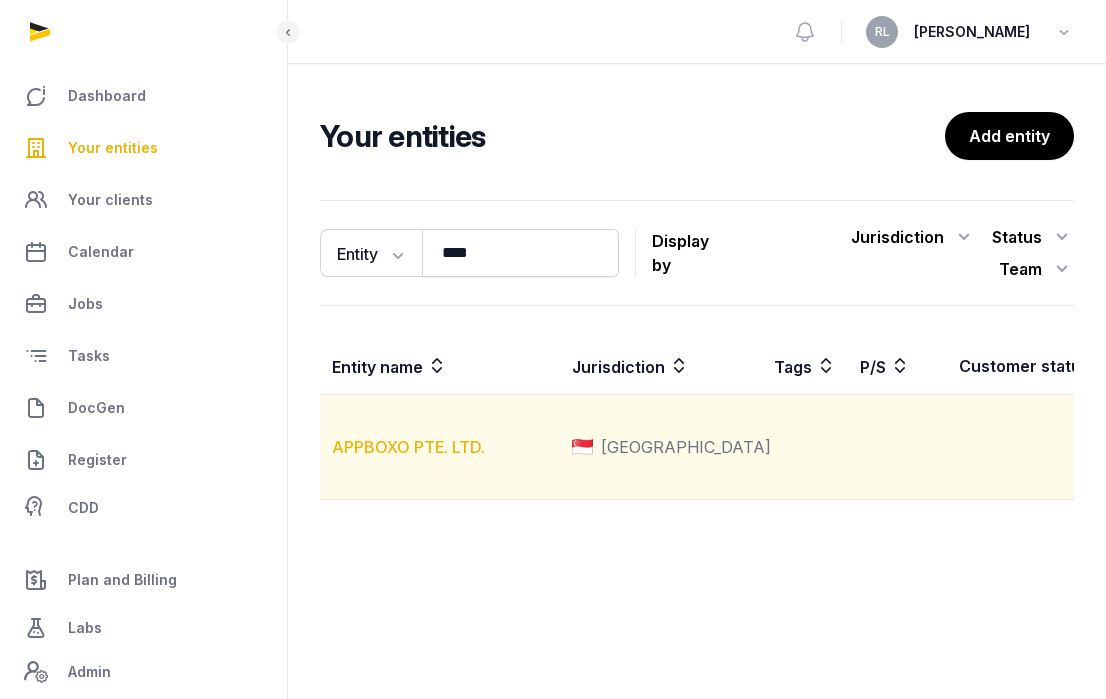 click on "APPBOXO PTE. LTD." at bounding box center (408, 447) 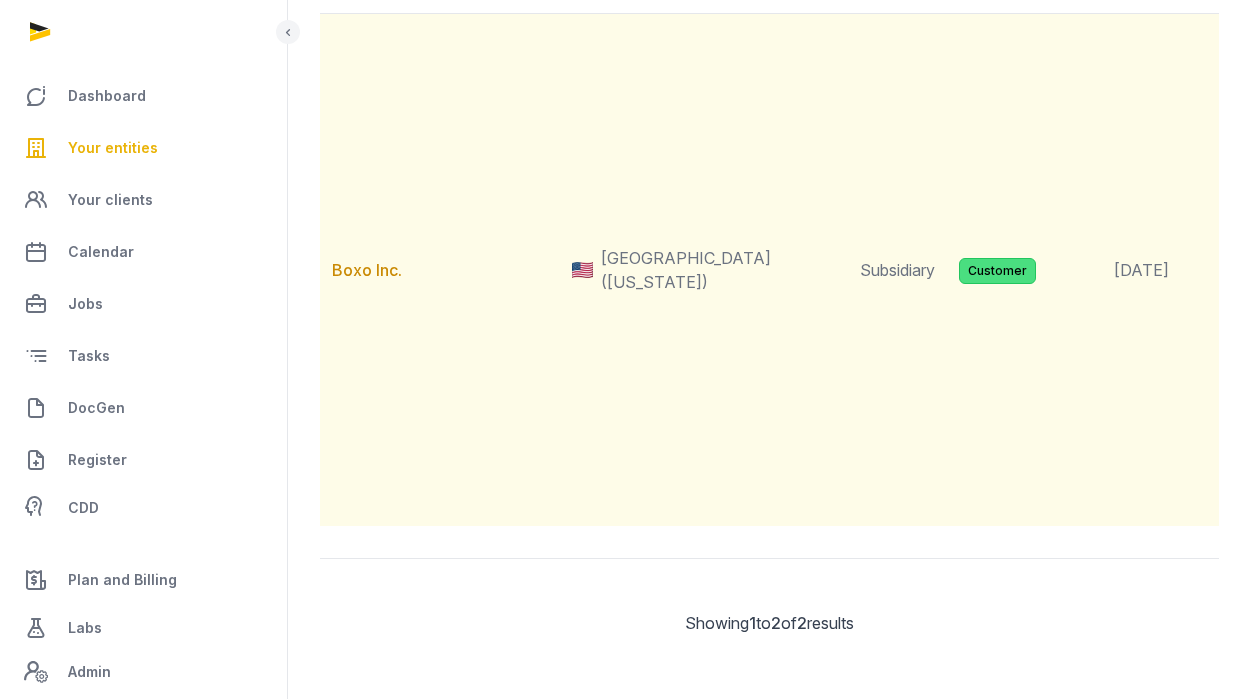 scroll, scrollTop: 400, scrollLeft: 0, axis: vertical 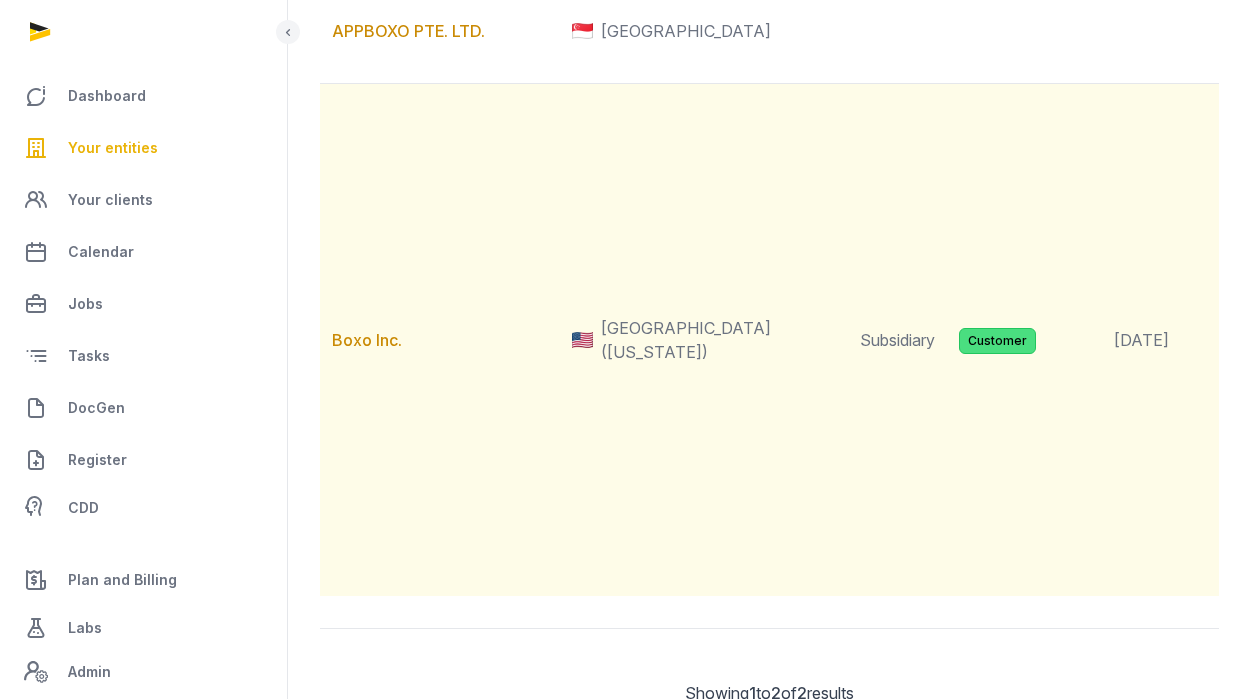 click on "Boxo Inc." at bounding box center [440, 340] 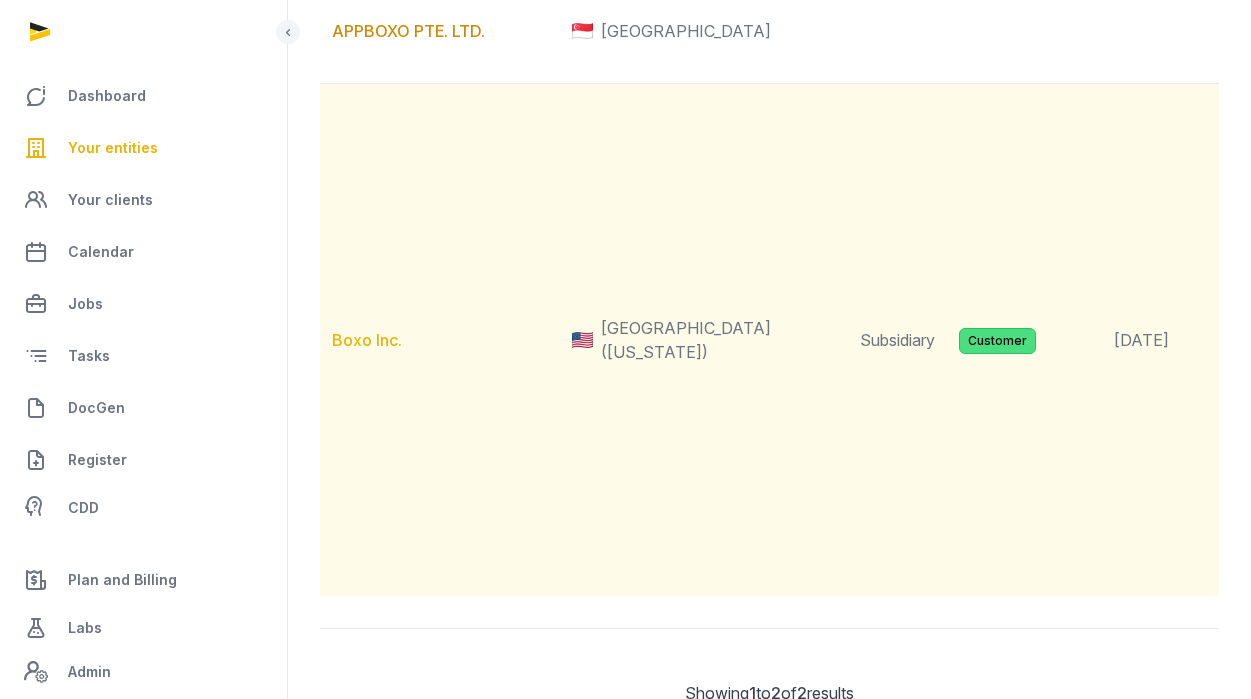 click on "Boxo Inc." at bounding box center [367, 340] 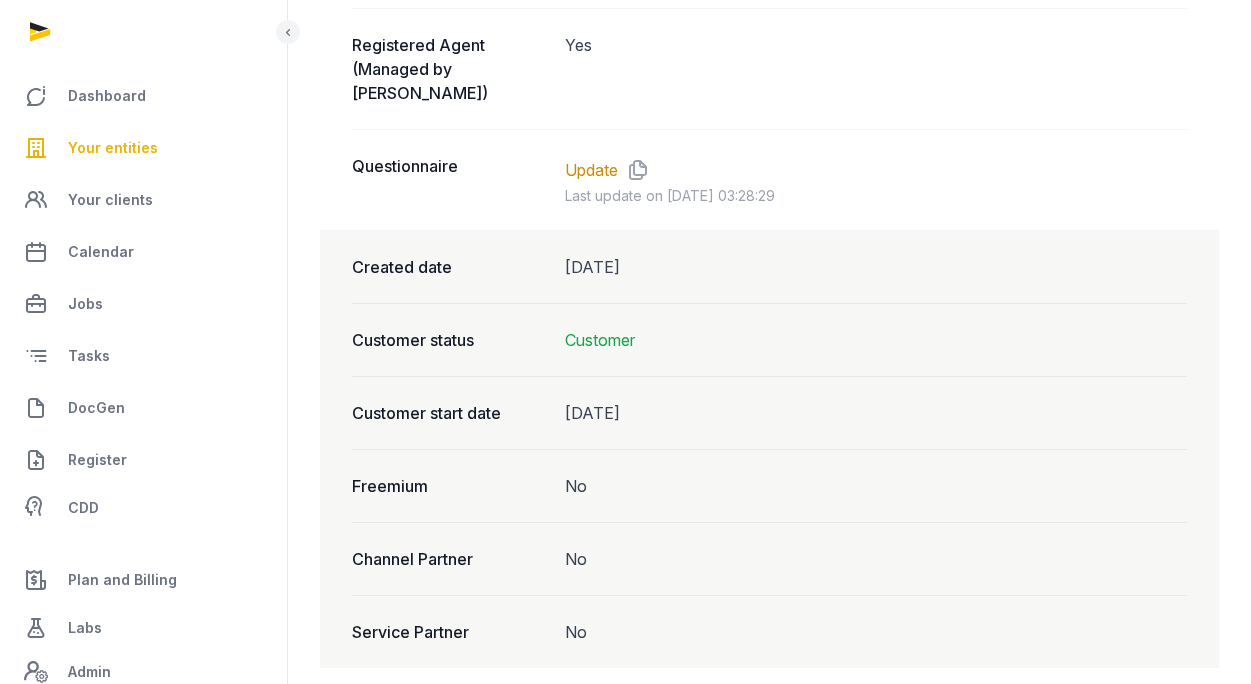 scroll, scrollTop: 1771, scrollLeft: 0, axis: vertical 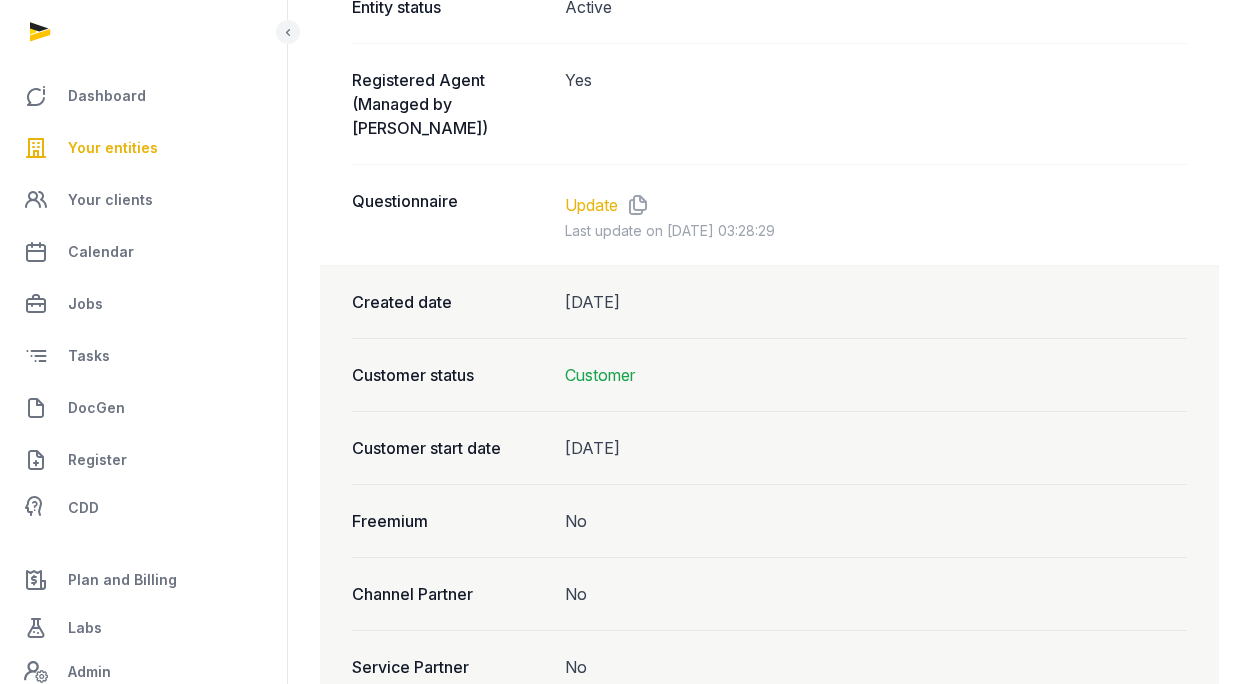 click on "Update" at bounding box center (591, 205) 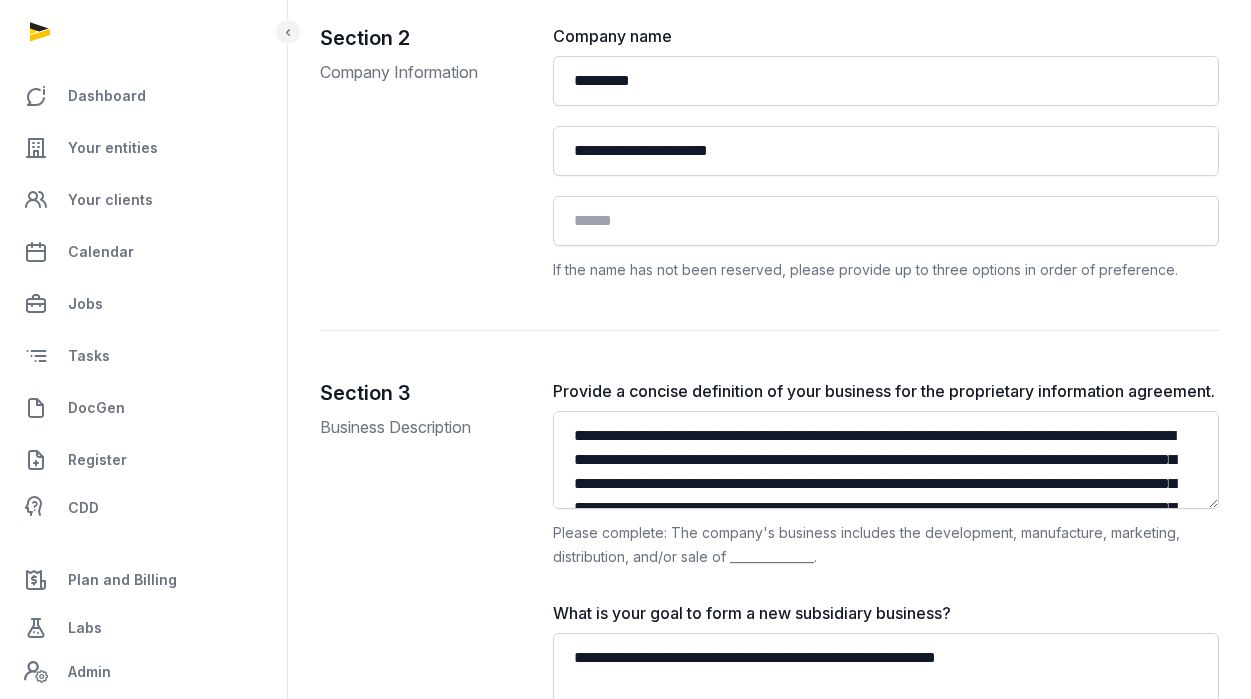 scroll, scrollTop: 1197, scrollLeft: 0, axis: vertical 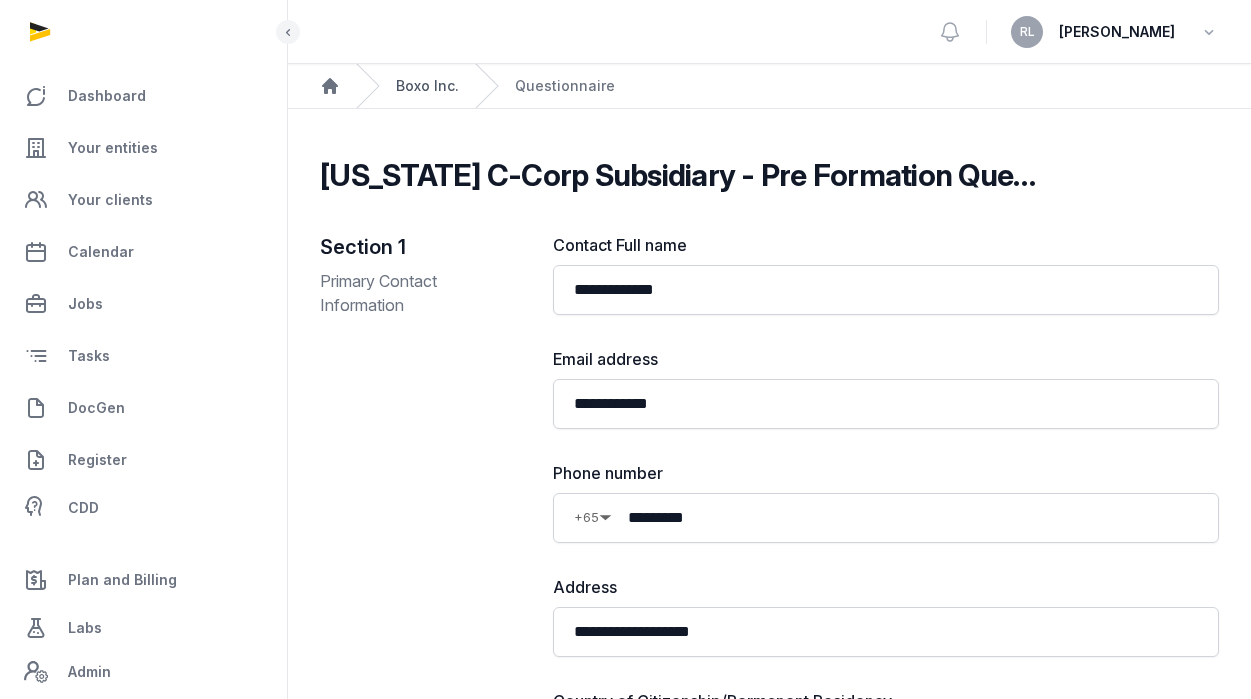 click on "Boxo Inc." at bounding box center [427, 86] 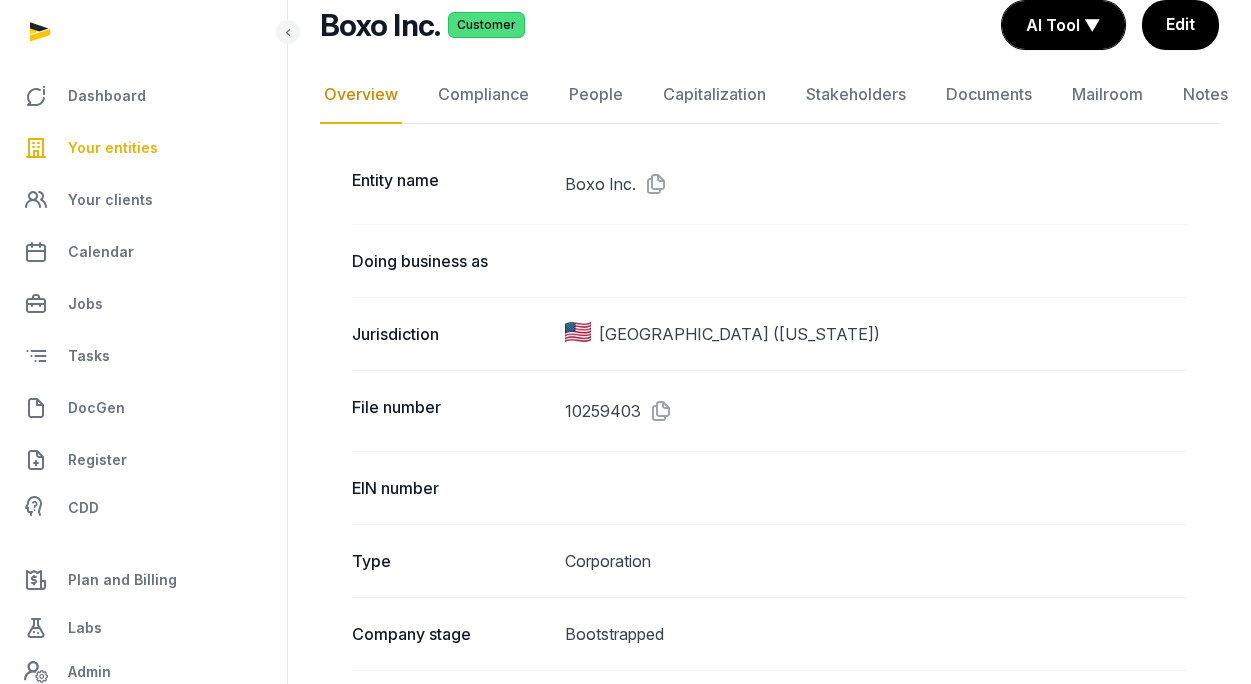 scroll, scrollTop: 166, scrollLeft: 0, axis: vertical 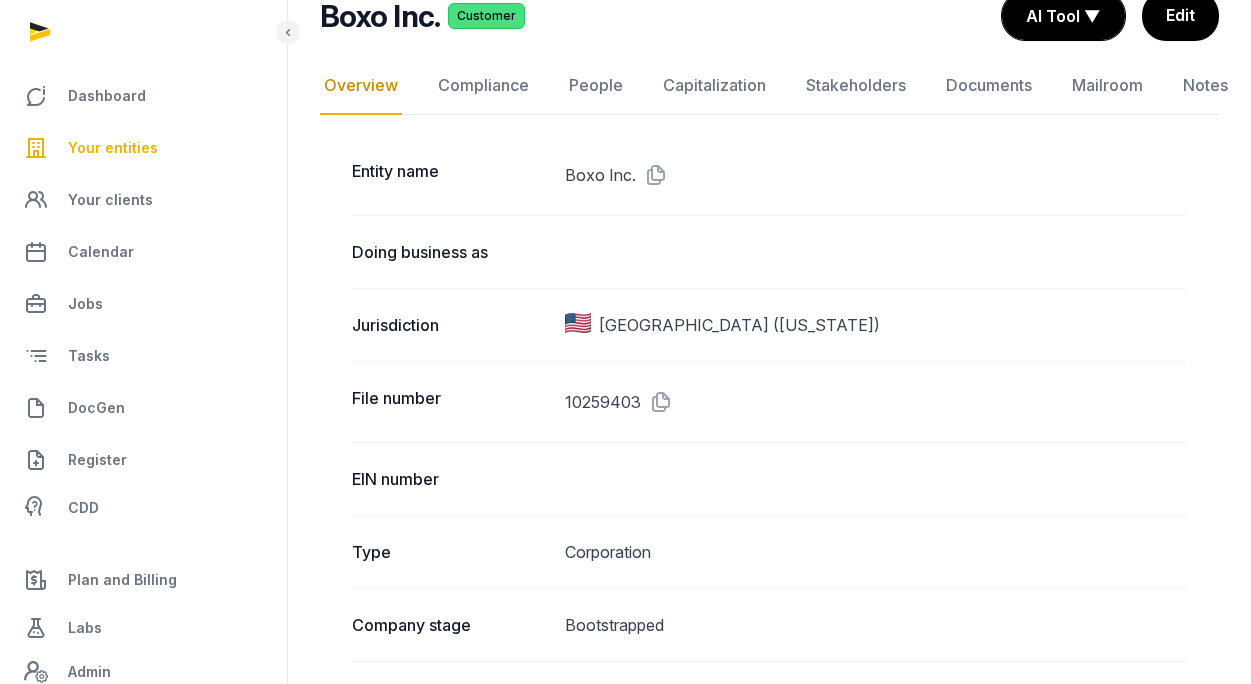 click on "Your entities" at bounding box center [113, 148] 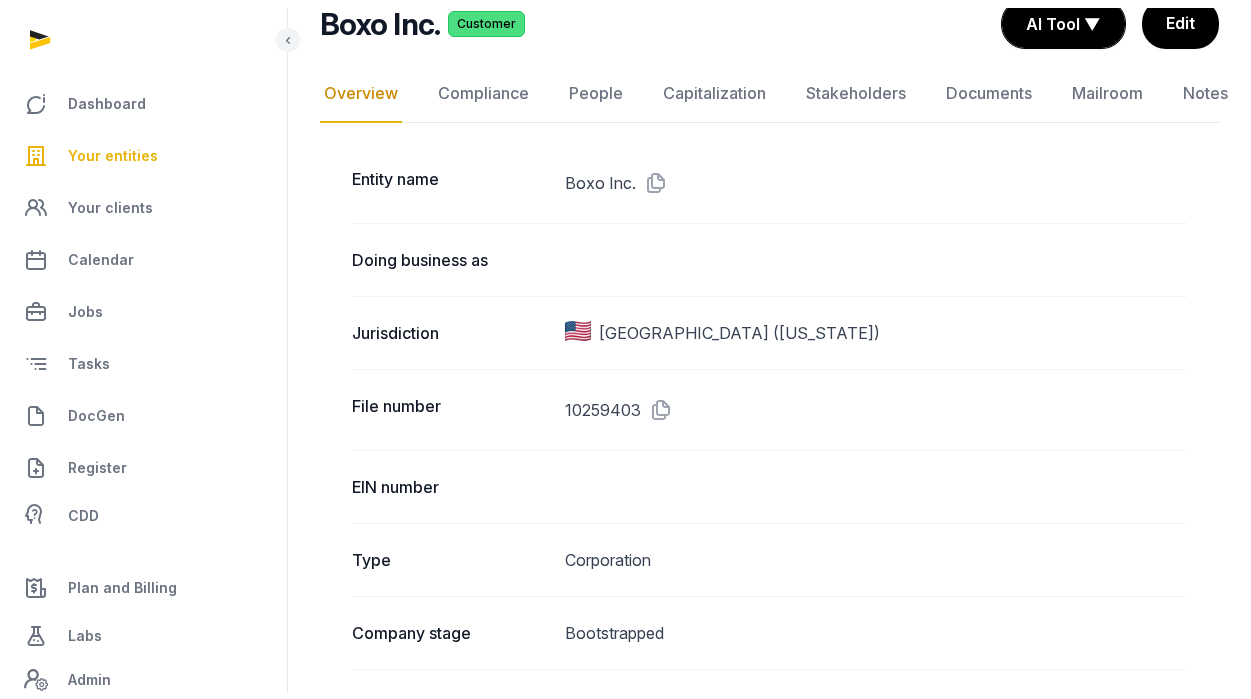 scroll, scrollTop: 0, scrollLeft: 0, axis: both 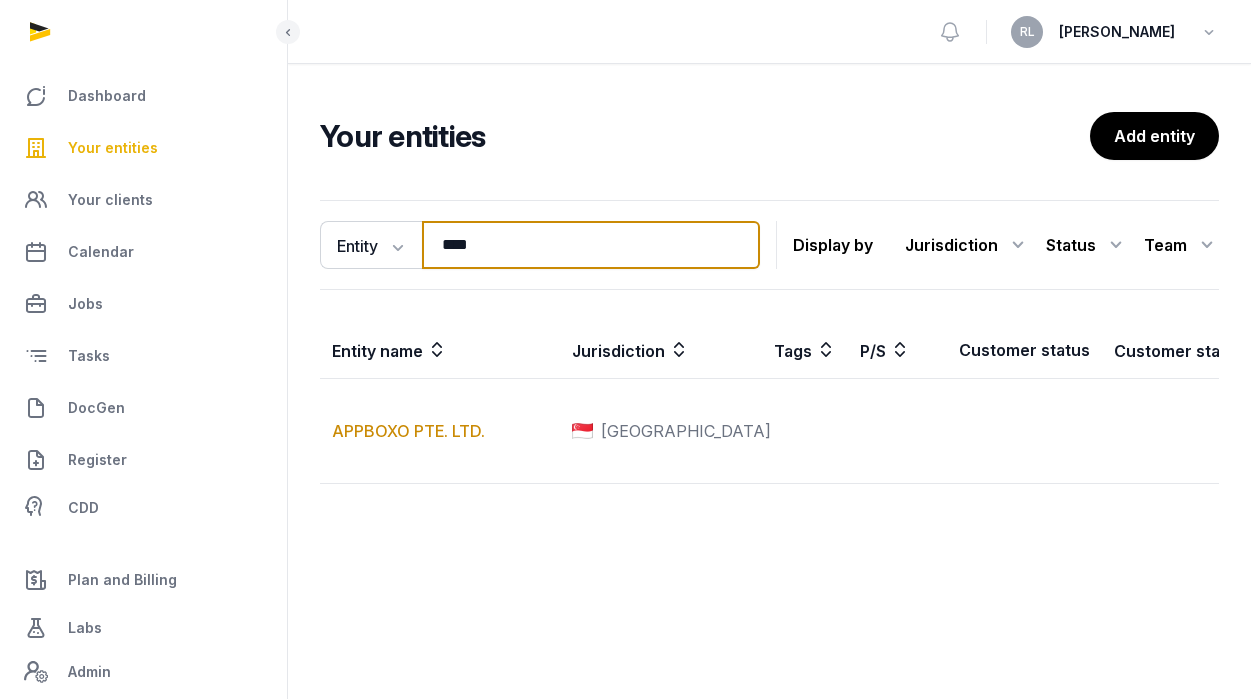 click on "****" at bounding box center [591, 245] 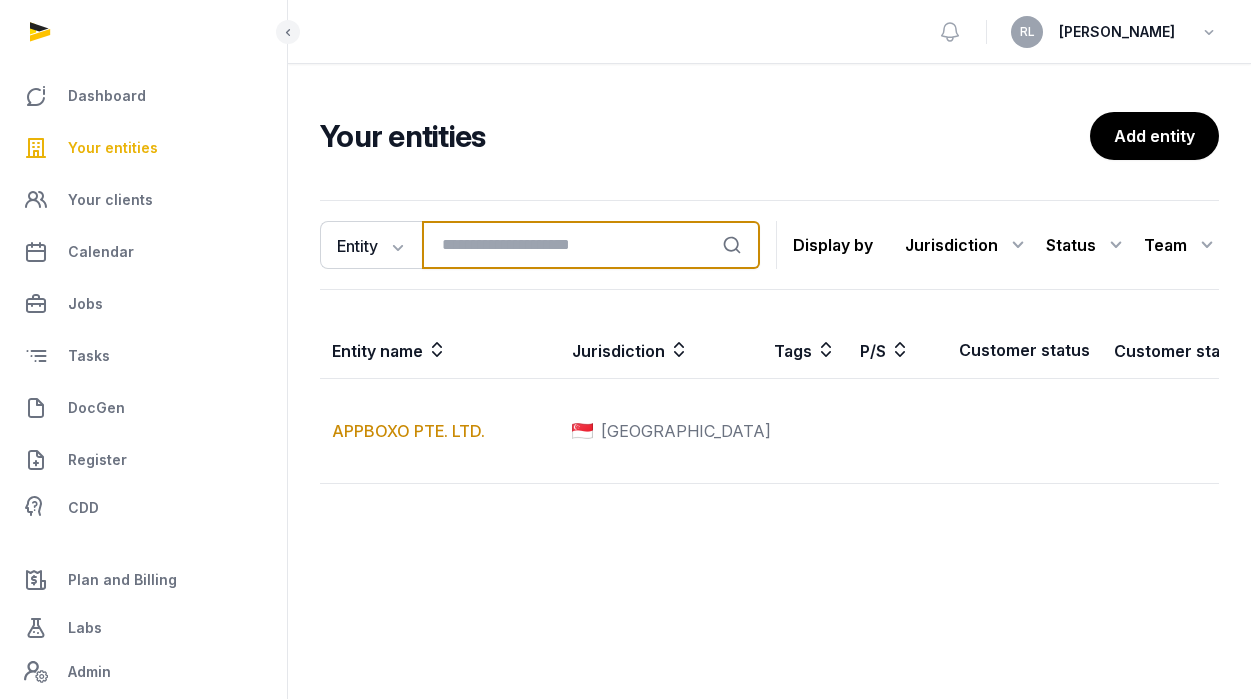 click at bounding box center (591, 245) 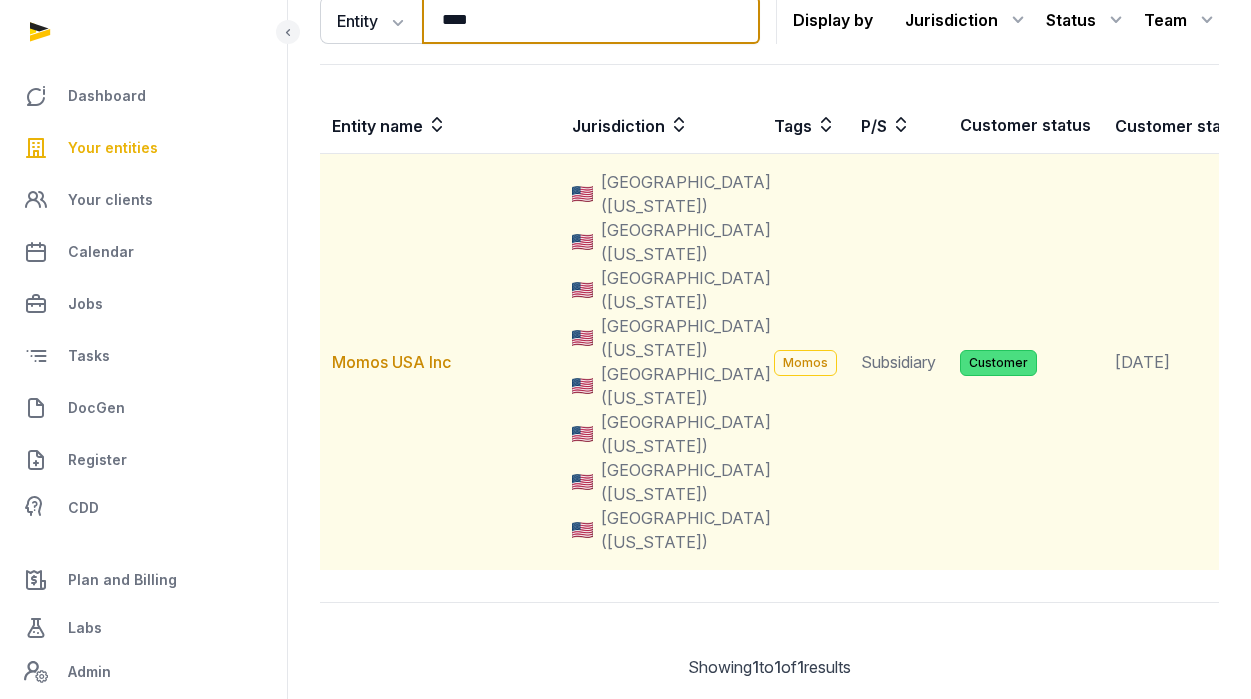 scroll, scrollTop: 261, scrollLeft: 0, axis: vertical 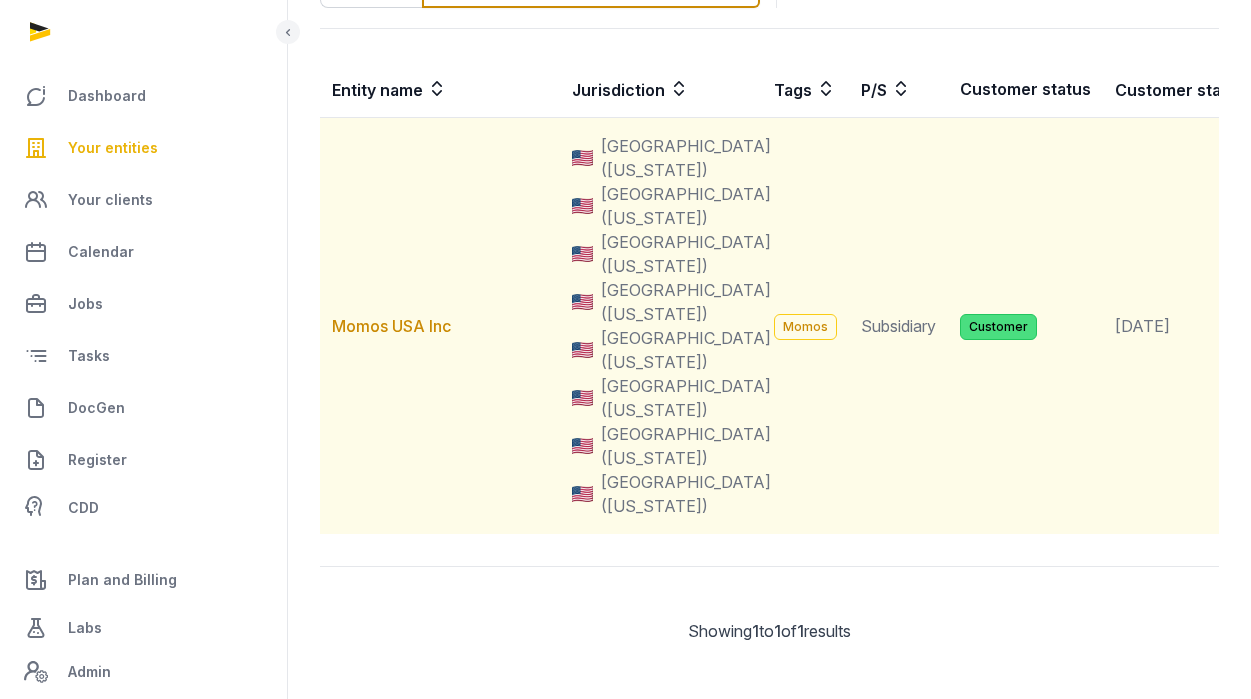 type on "****" 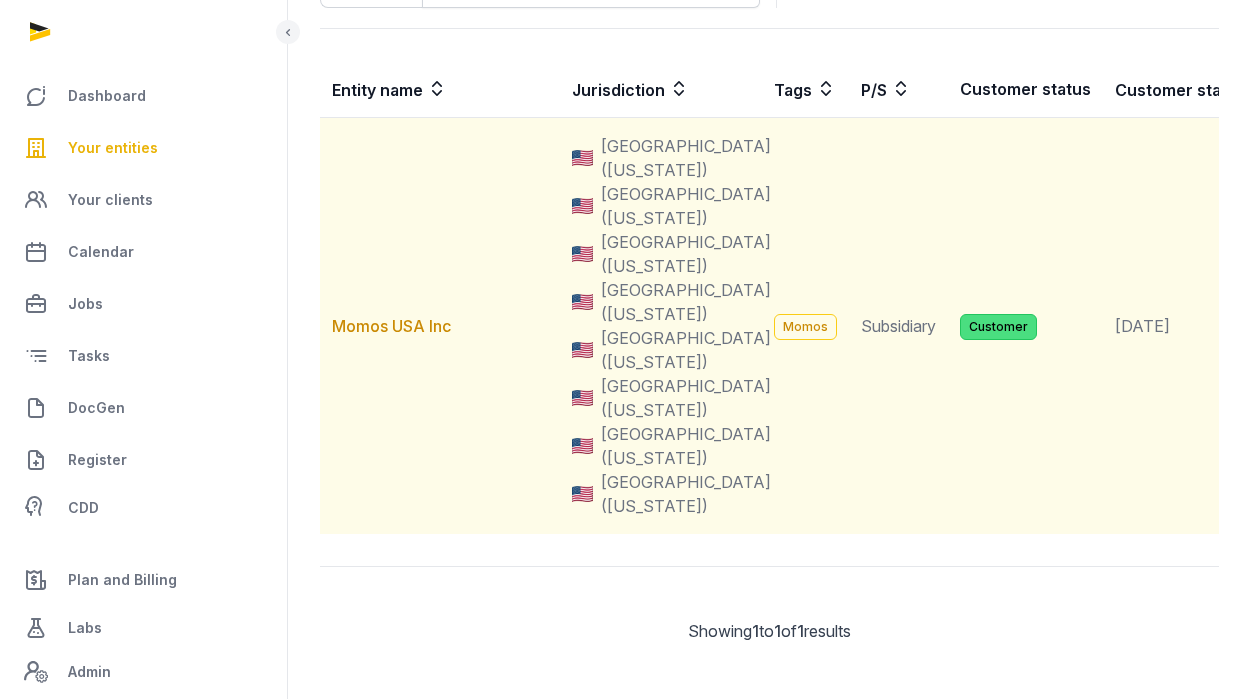 click on "Momos USA Inc" at bounding box center [440, 326] 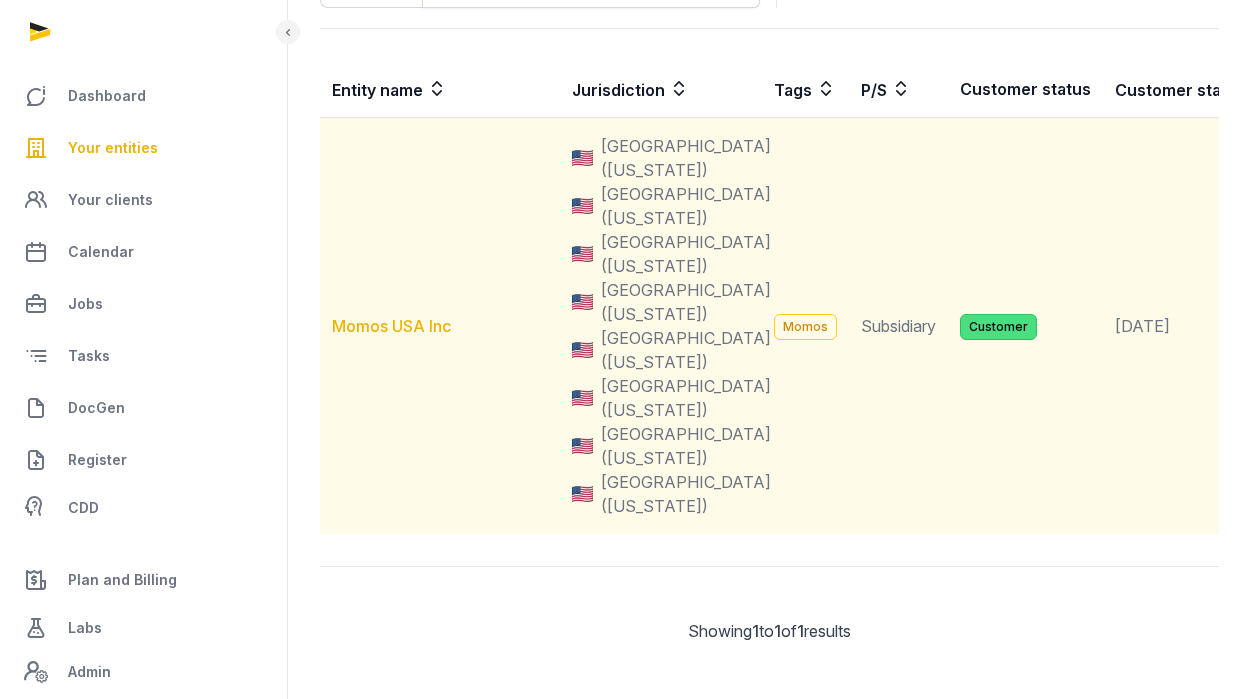 click on "Momos USA Inc" at bounding box center (391, 326) 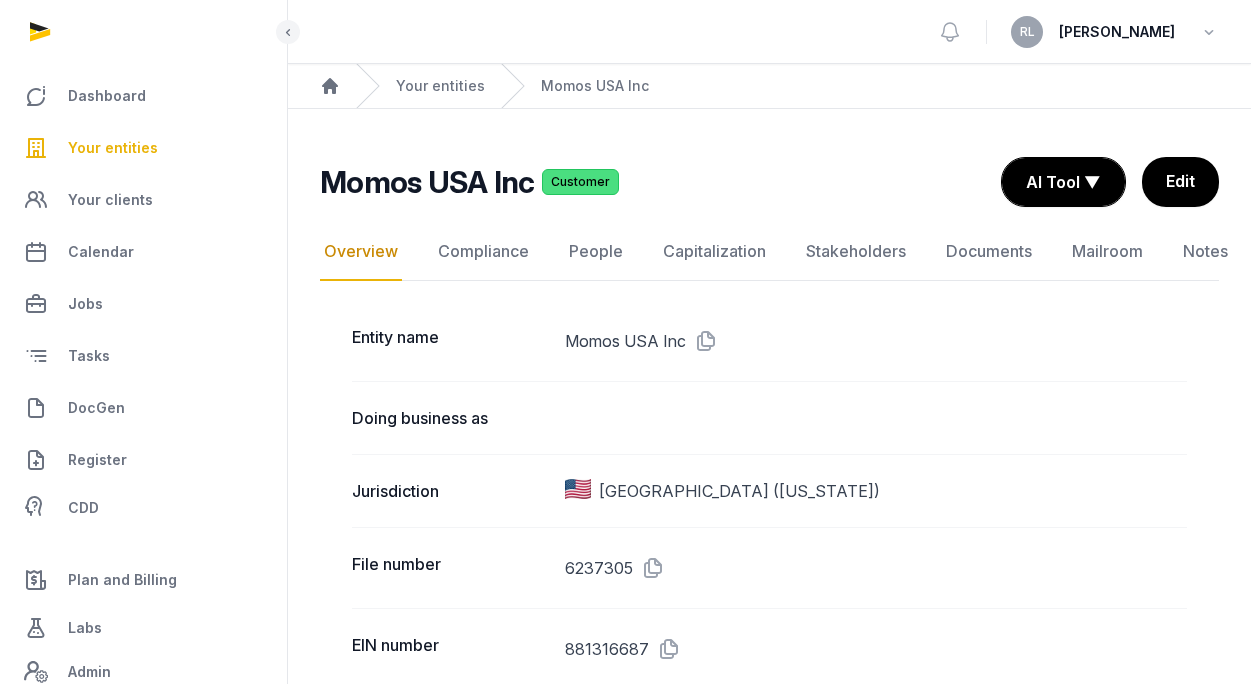scroll, scrollTop: 40, scrollLeft: 0, axis: vertical 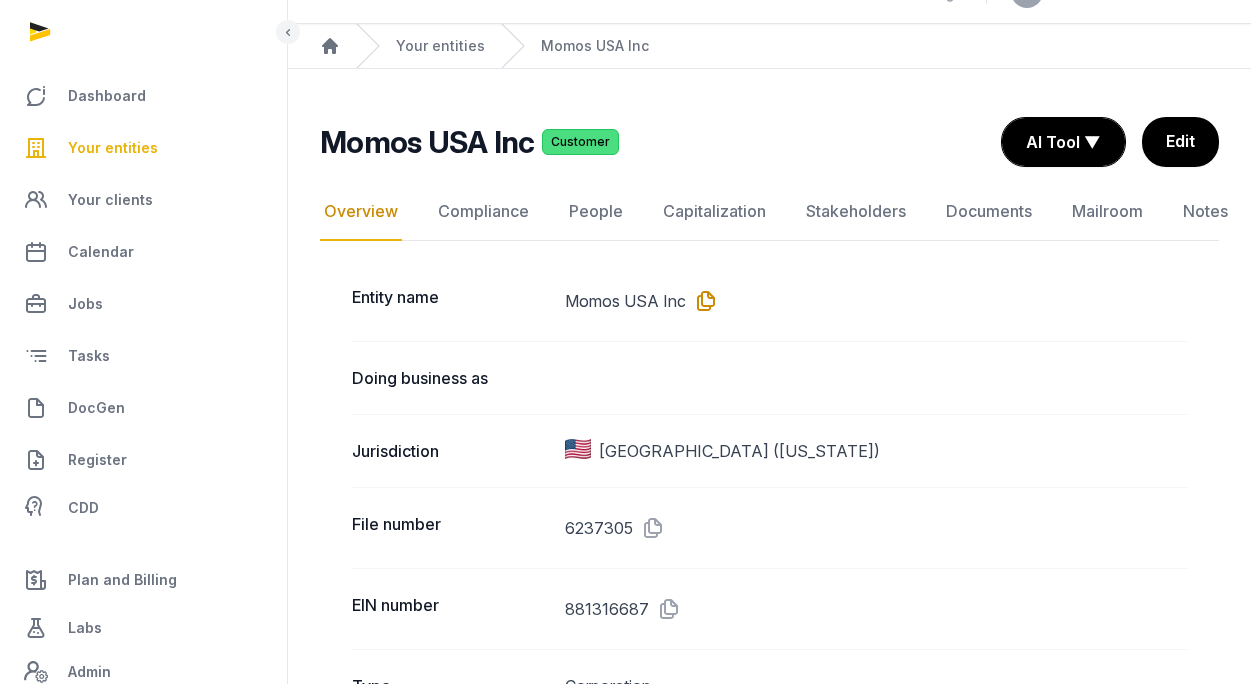 click at bounding box center [702, 301] 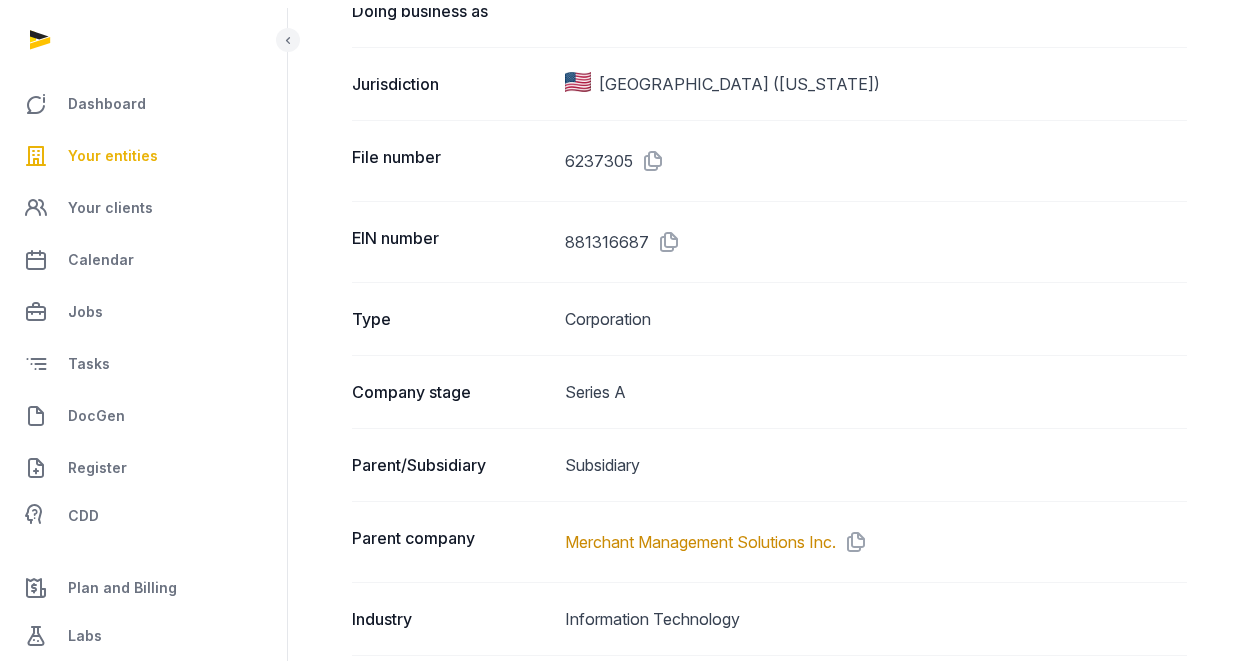 scroll, scrollTop: 0, scrollLeft: 0, axis: both 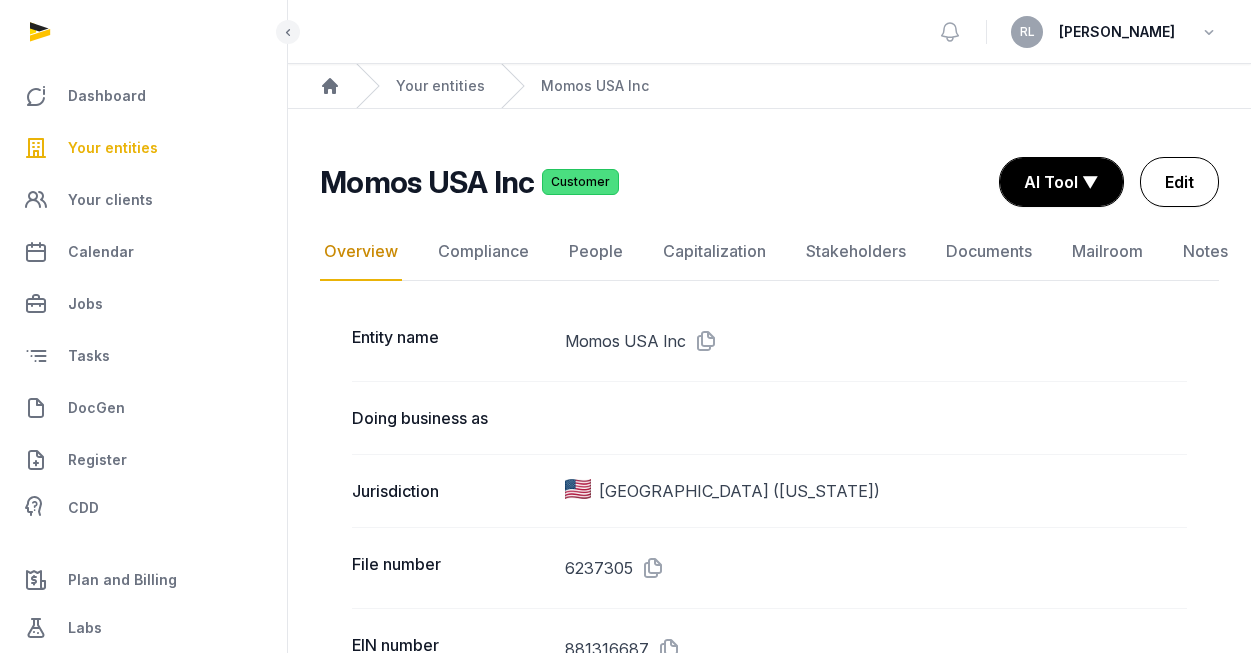 click on "Edit" at bounding box center (1179, 182) 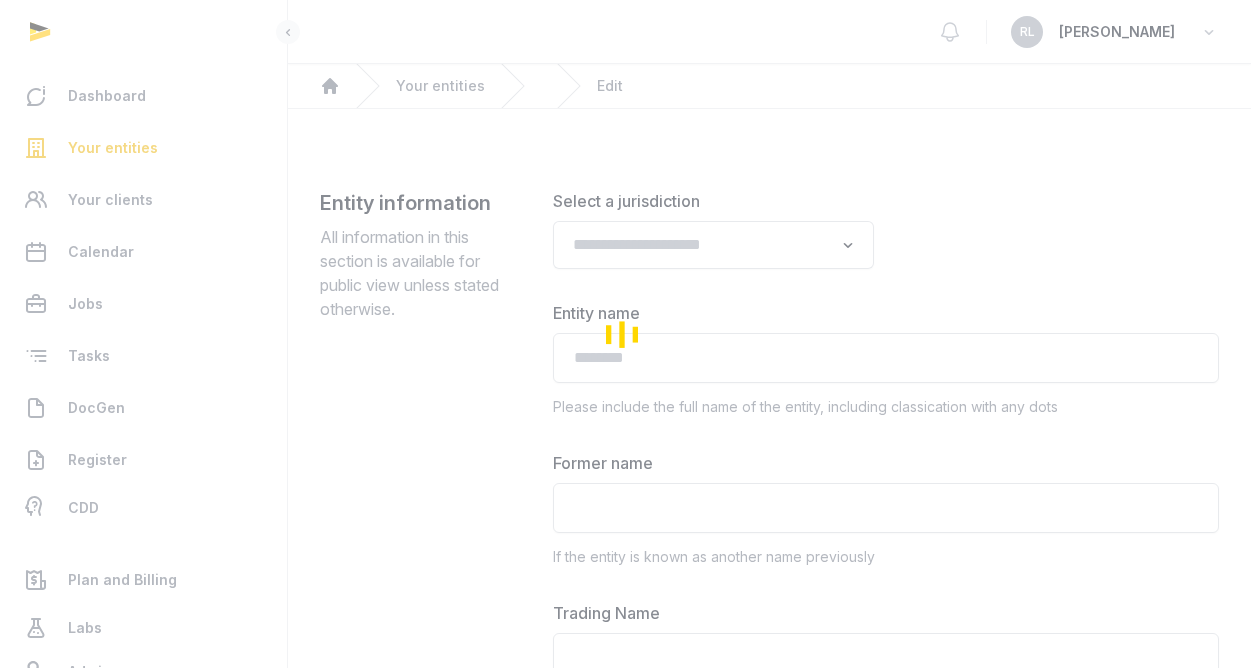 type on "**********" 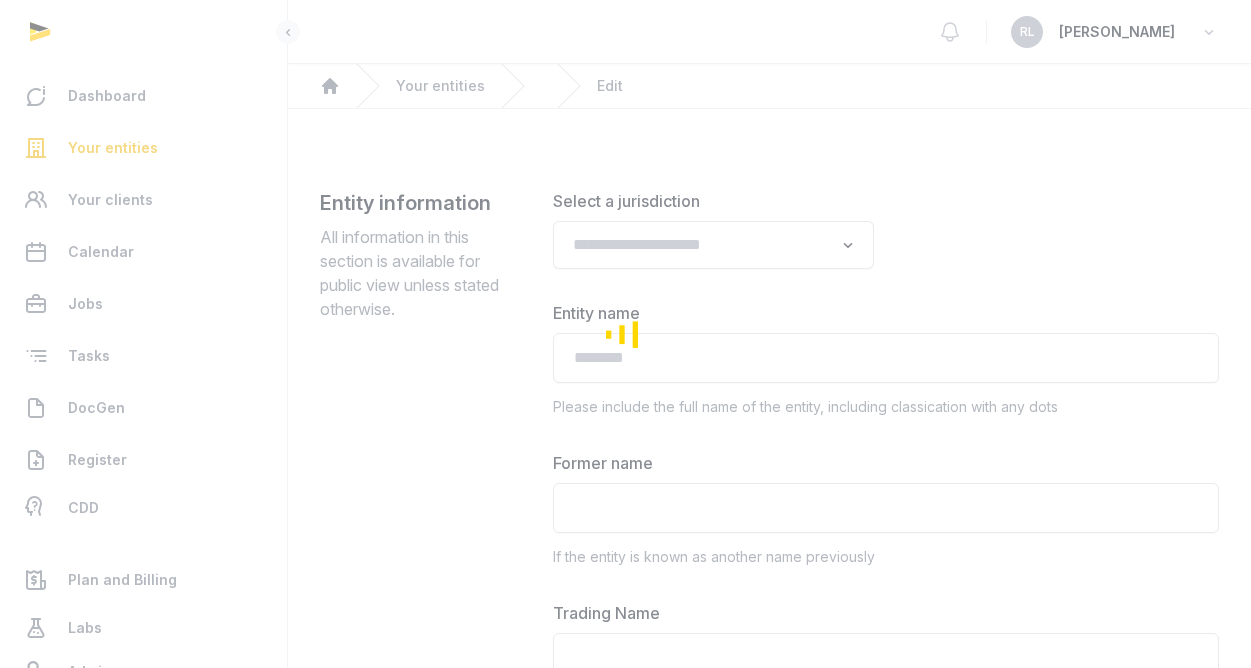 type on "*********" 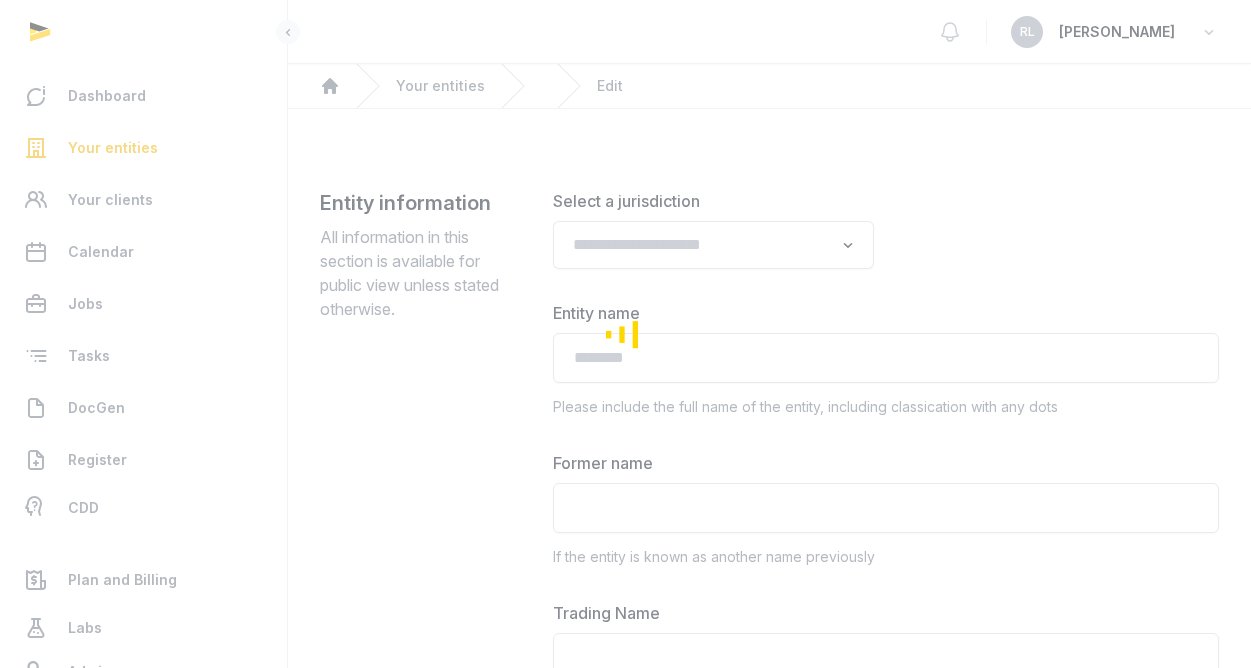 type on "**********" 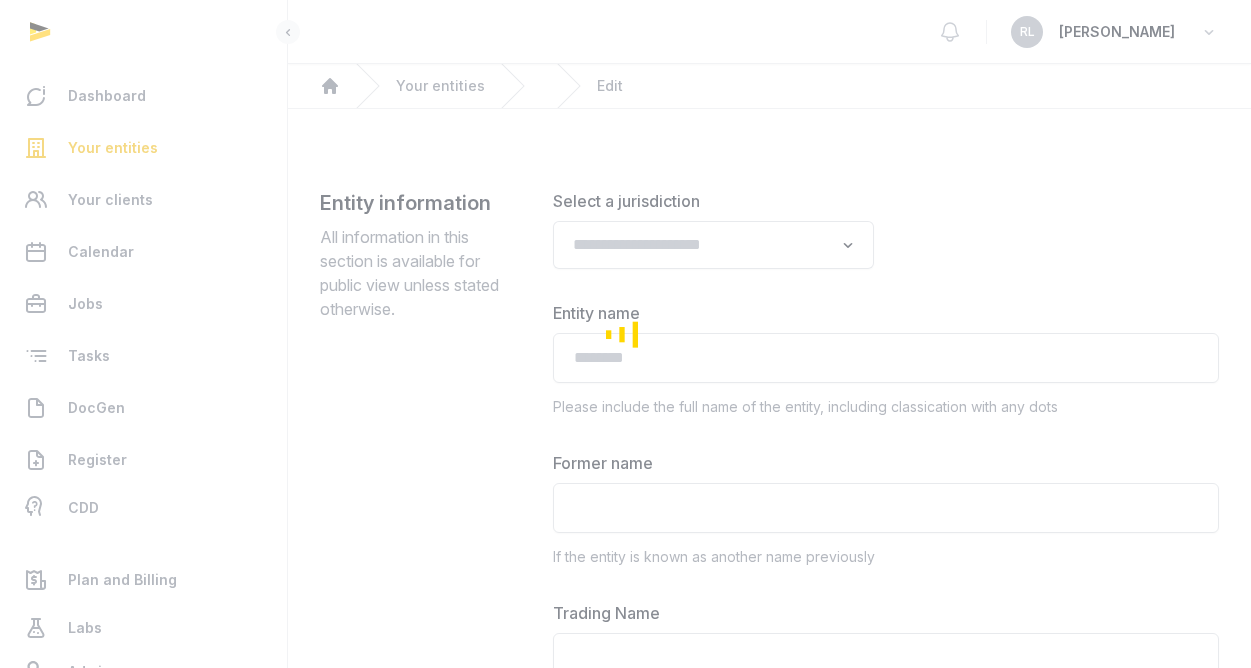 type on "**********" 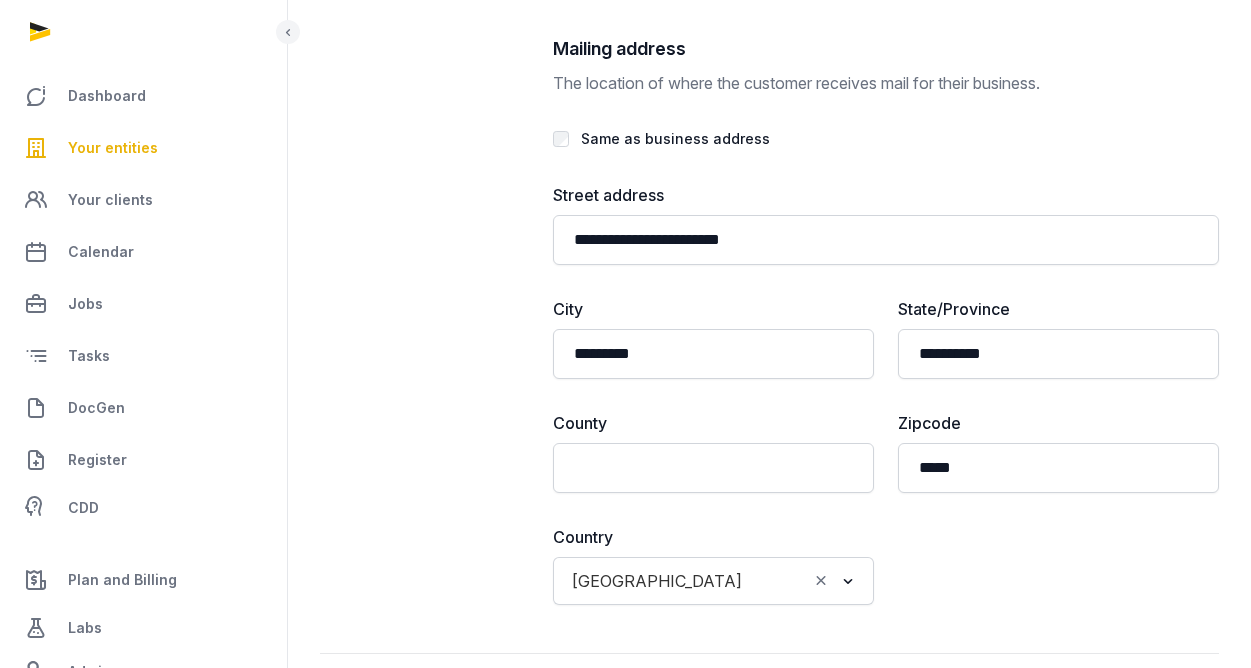 scroll, scrollTop: 4214, scrollLeft: 0, axis: vertical 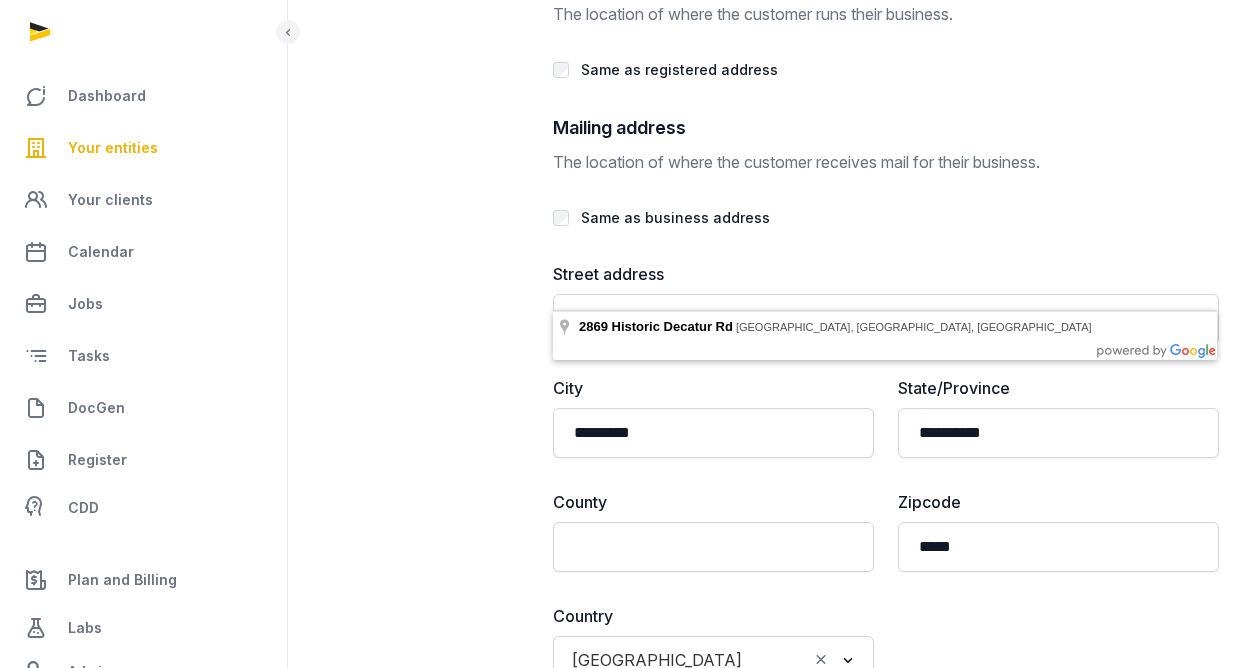 click on "Dashboard Your entities Your clients Calendar Jobs Tasks DocGen Register CDD" at bounding box center (143, 300) 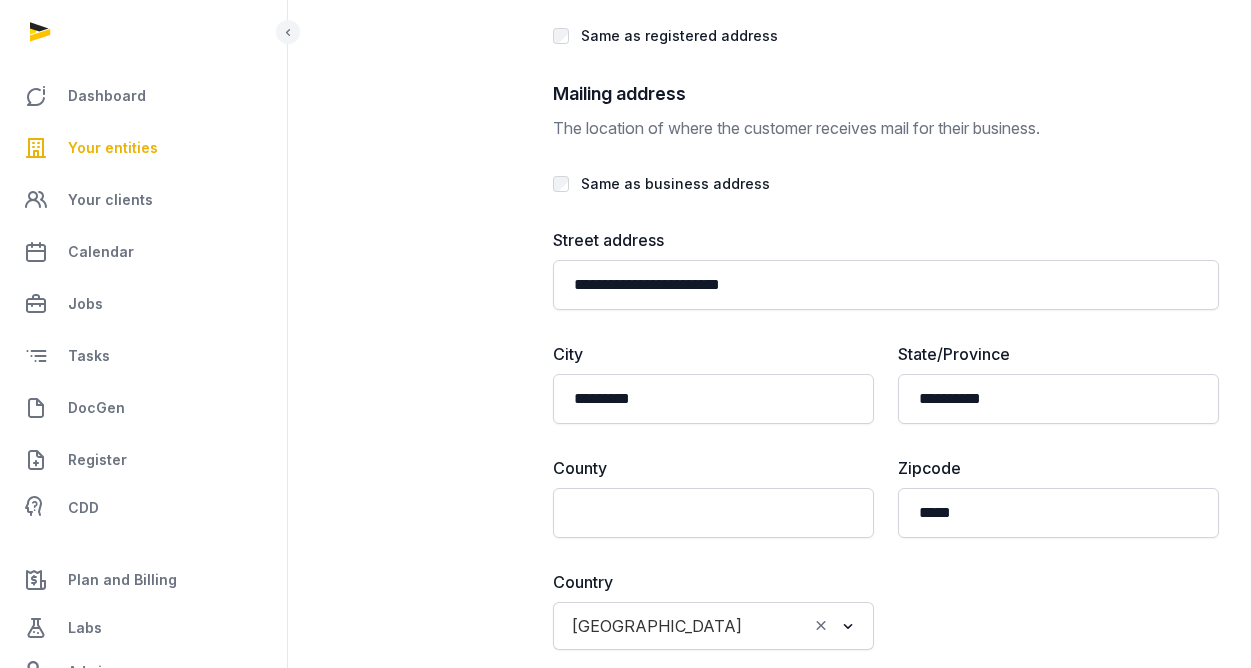 scroll, scrollTop: 4289, scrollLeft: 0, axis: vertical 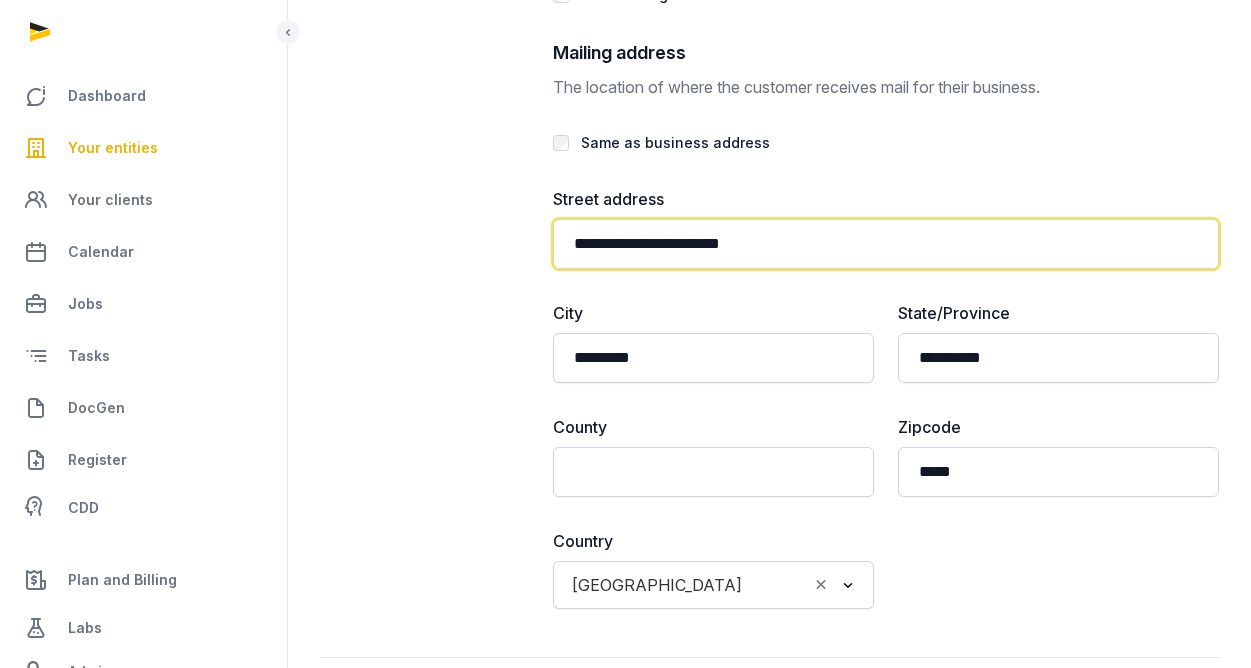 click on "**********" 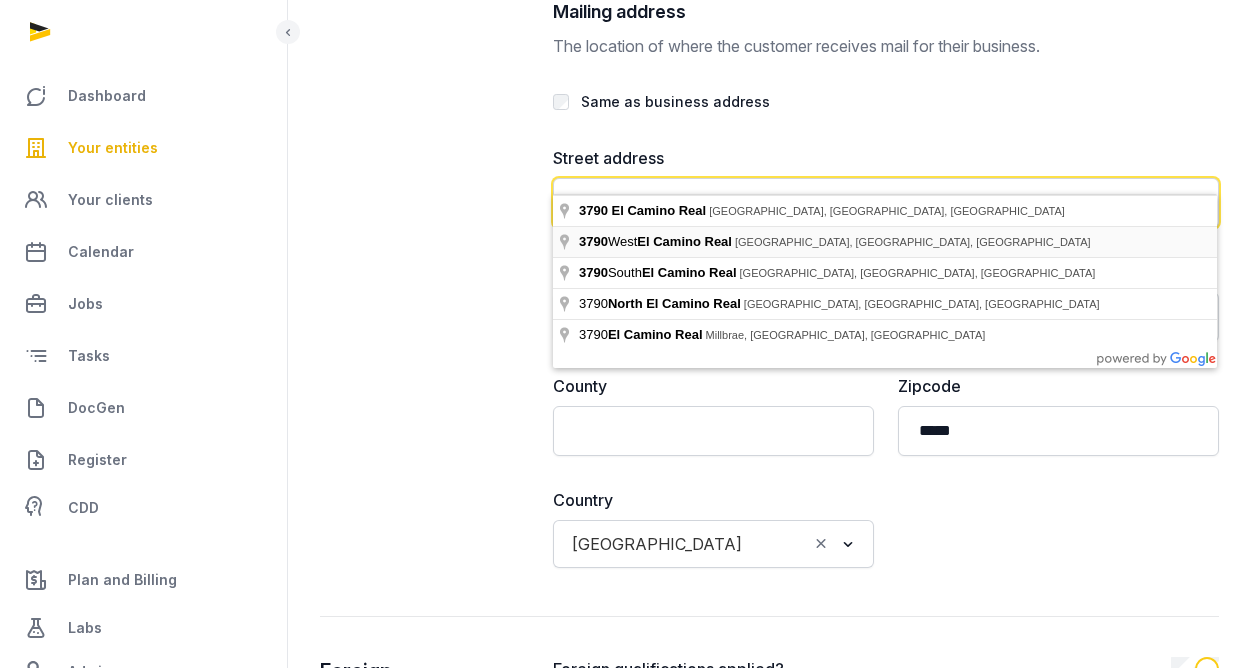 scroll, scrollTop: 4442, scrollLeft: 0, axis: vertical 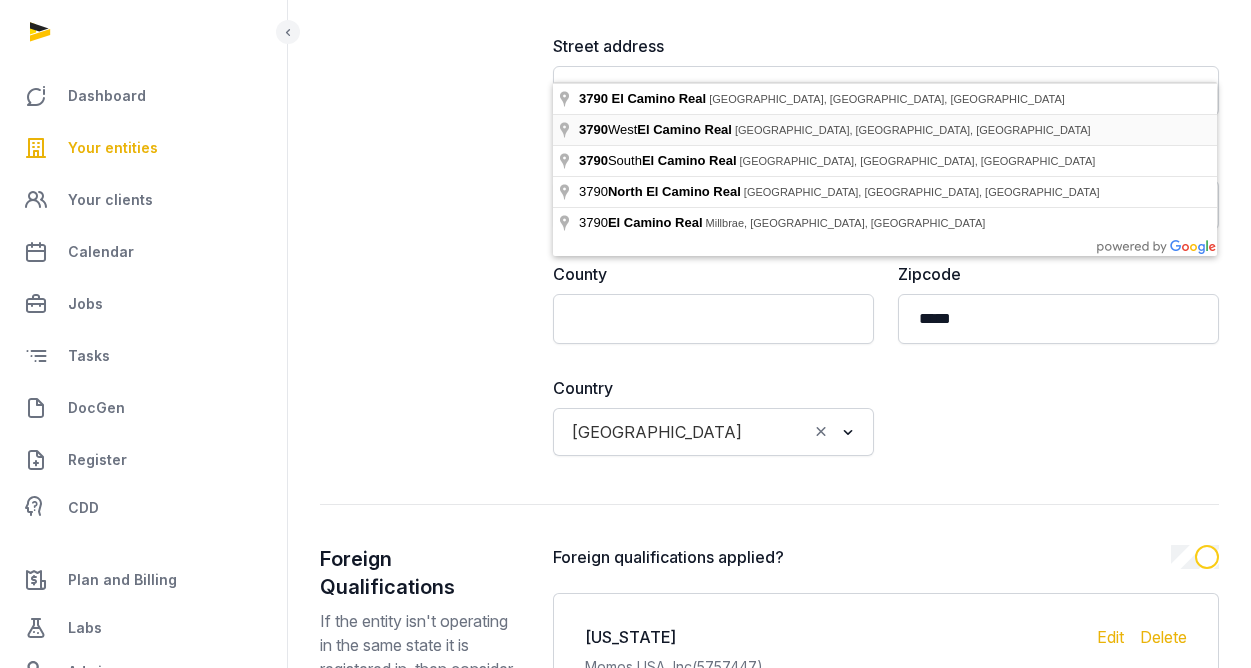 type on "**********" 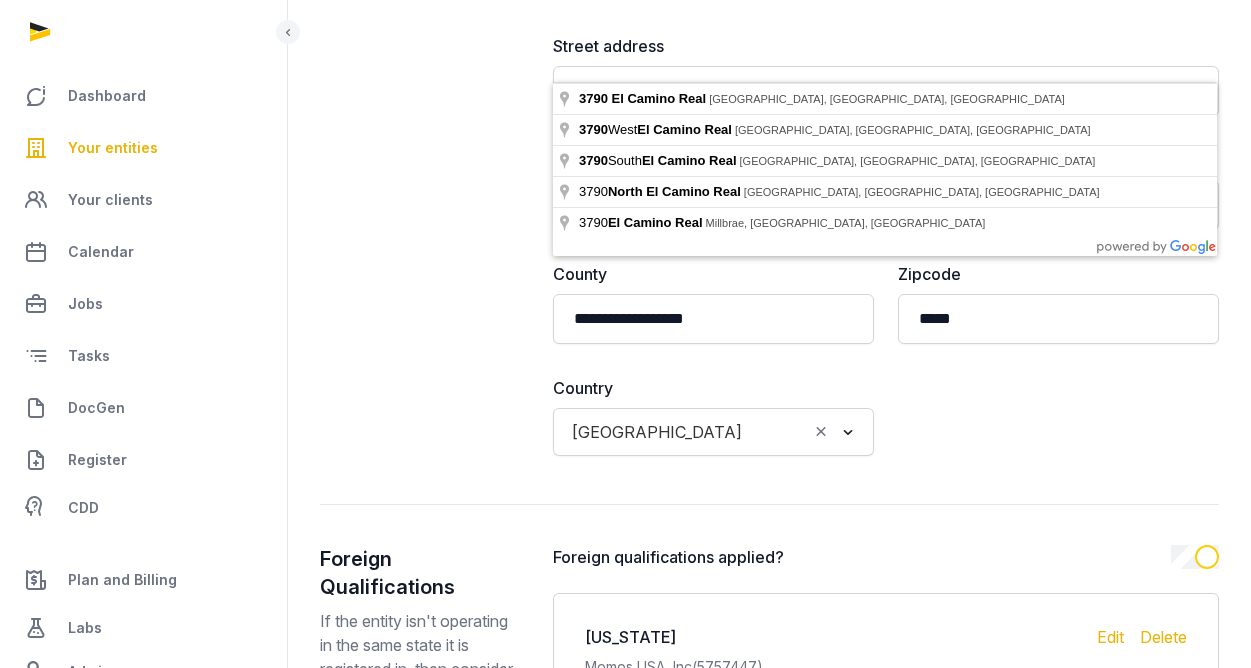 click on "Entity addresses List all the different addresses available for this entity." at bounding box center (420, -176) 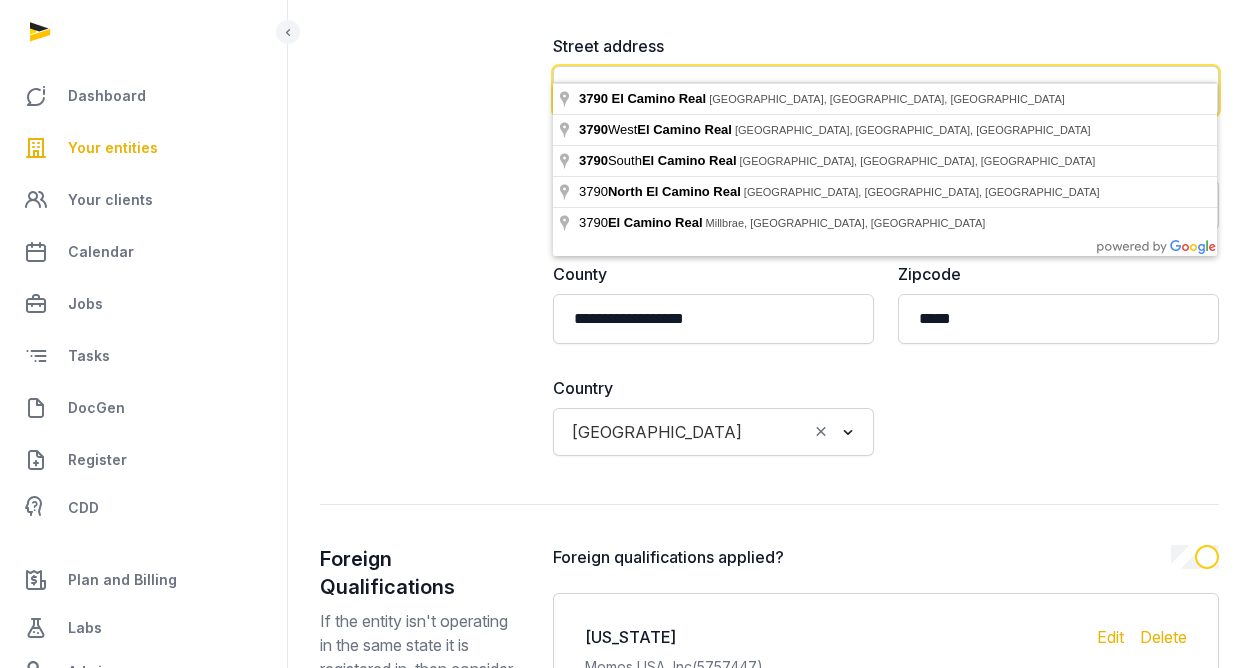 click on "**********" 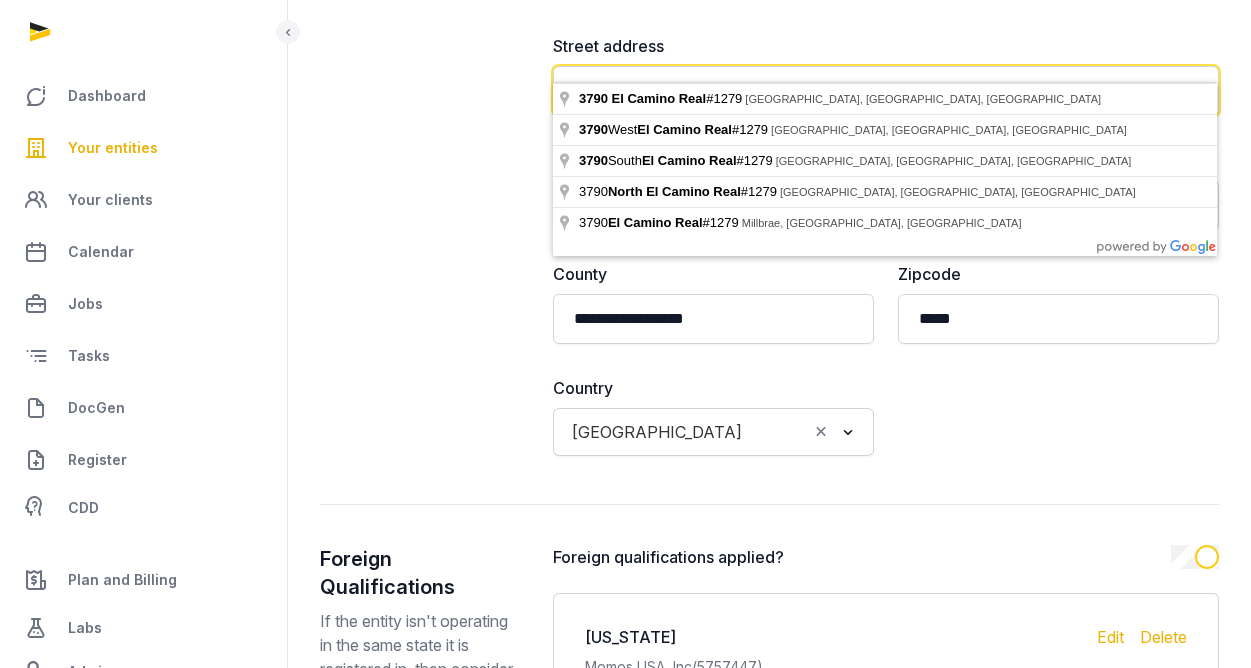 type on "**********" 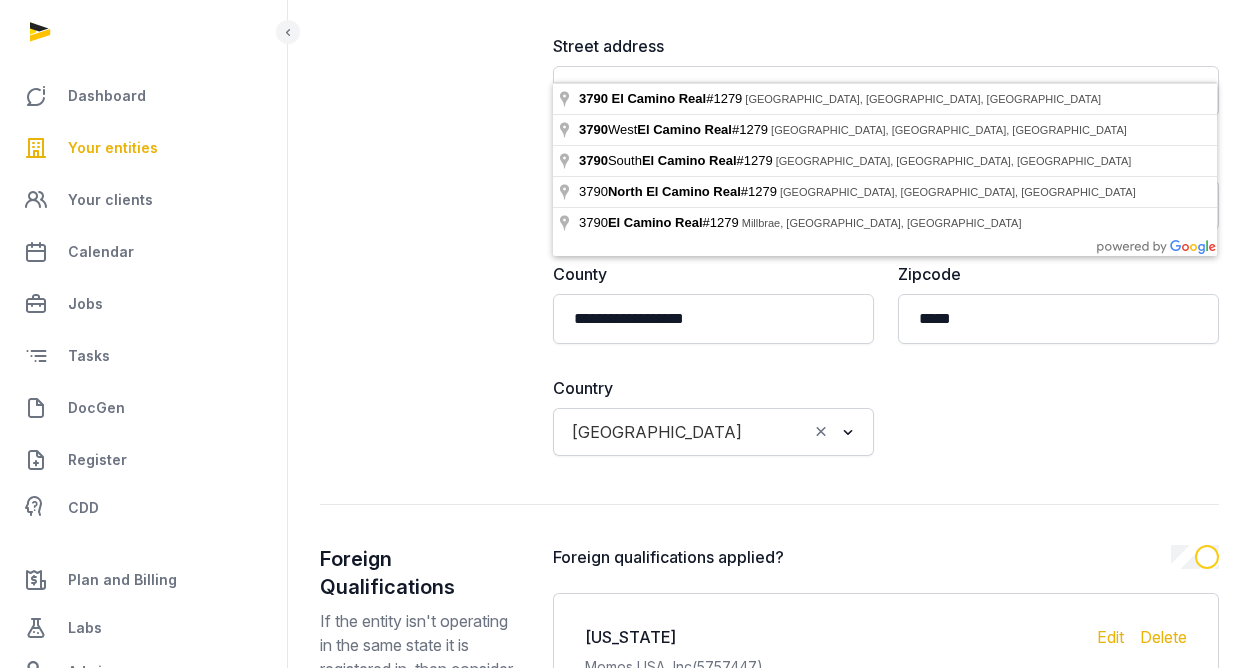 click on "Entity addresses List all the different addresses available for this entity." at bounding box center [420, -176] 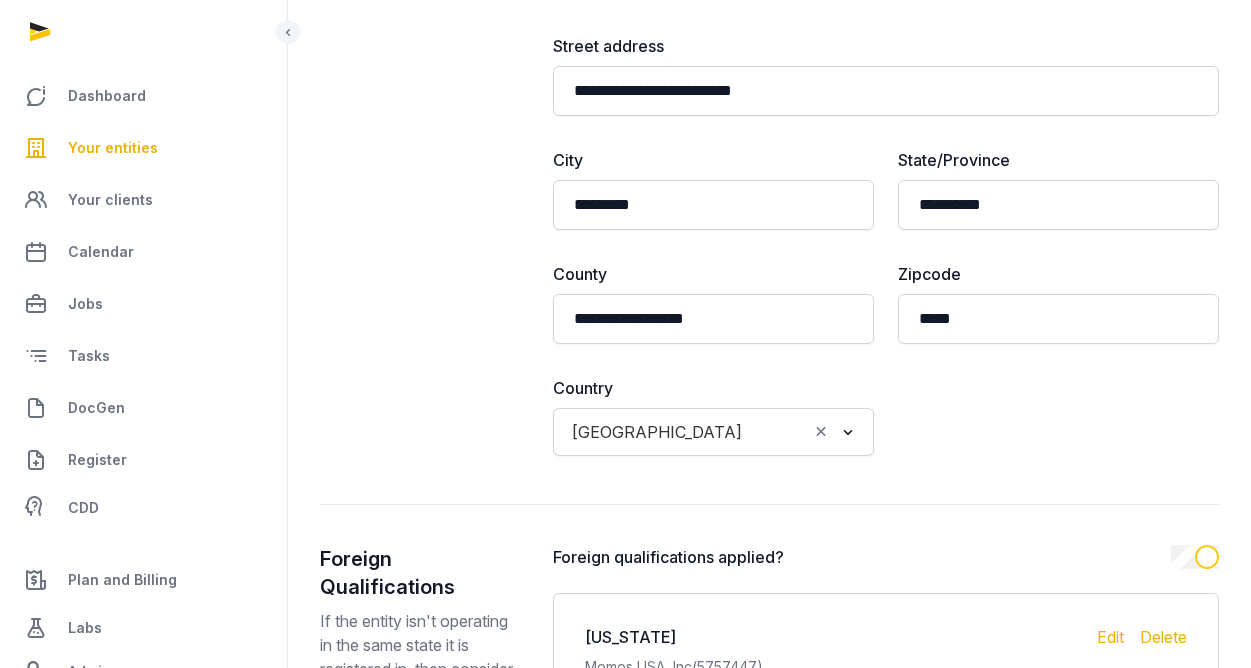 scroll, scrollTop: 4488, scrollLeft: 0, axis: vertical 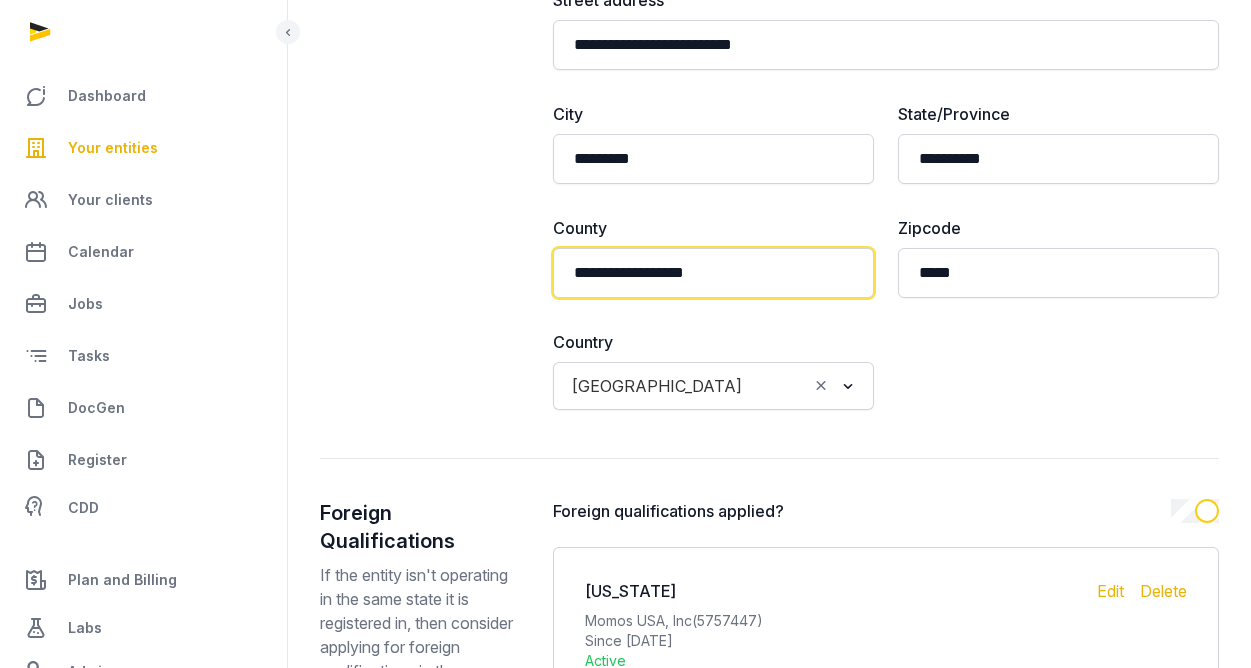 click on "**********" 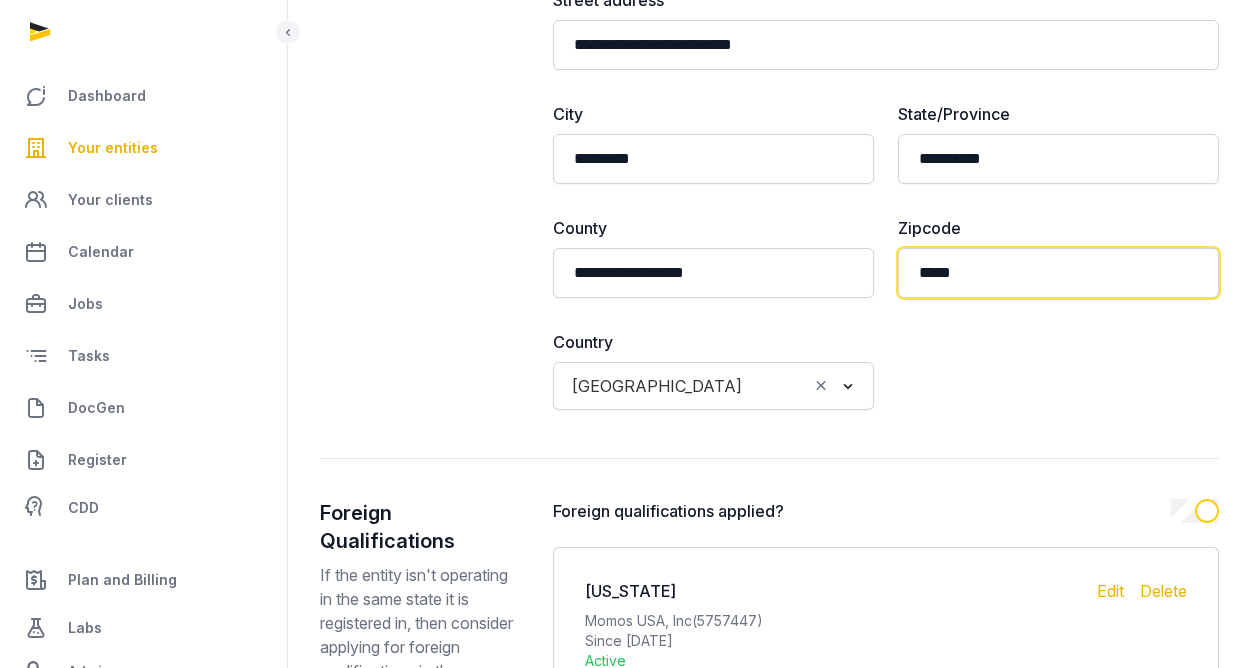 click on "*****" 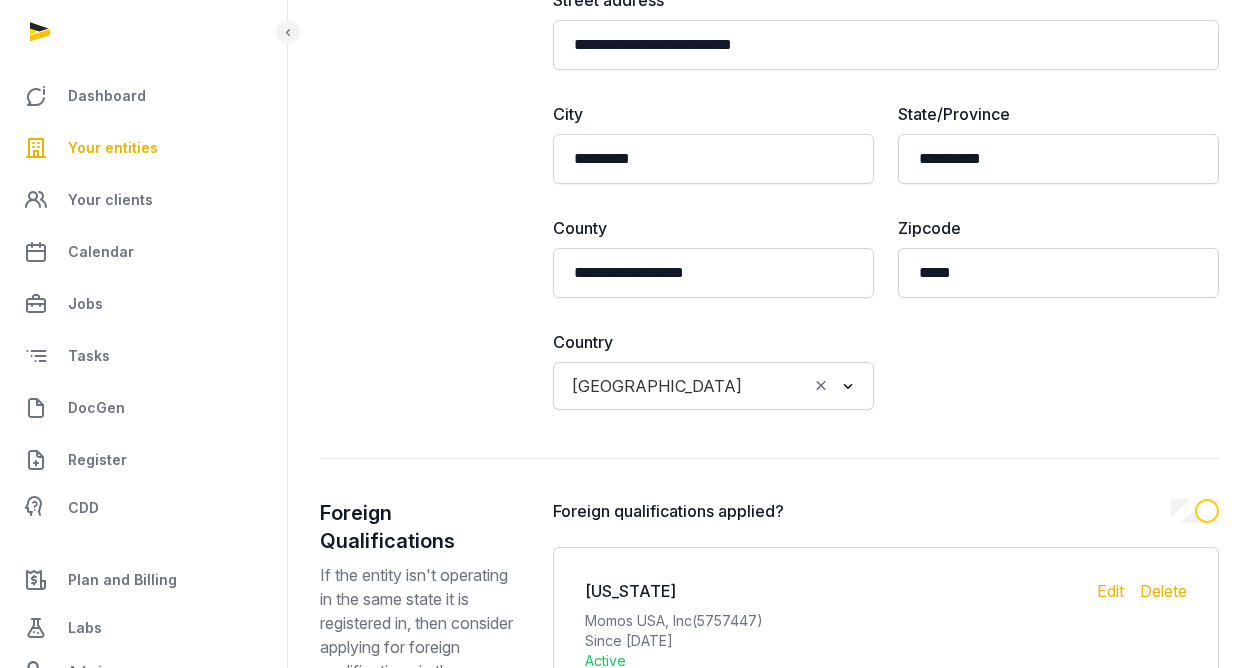 click on "**********" at bounding box center [886, 199] 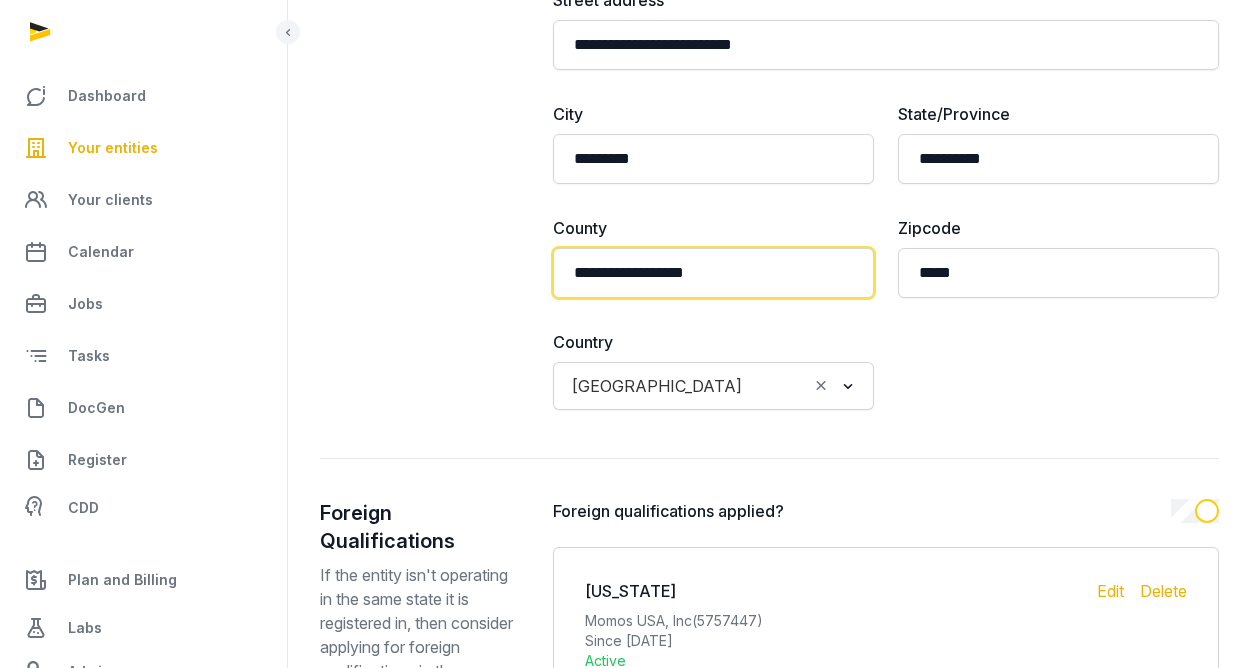 click on "**********" 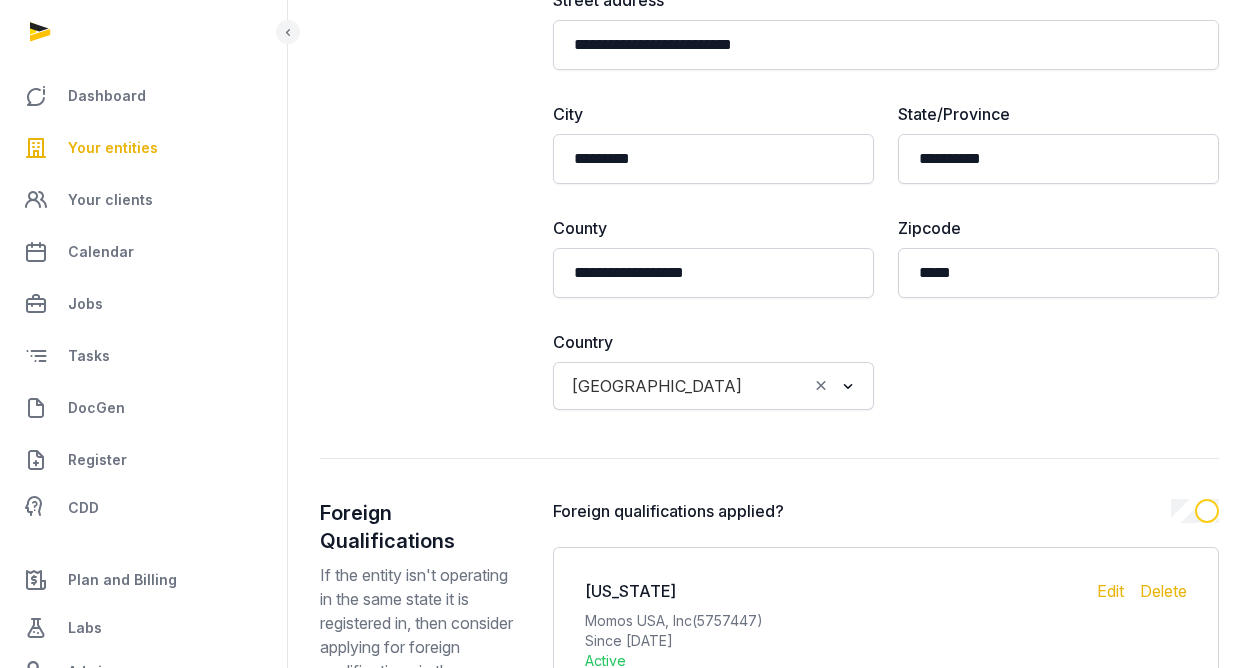 click on "**********" at bounding box center [886, 199] 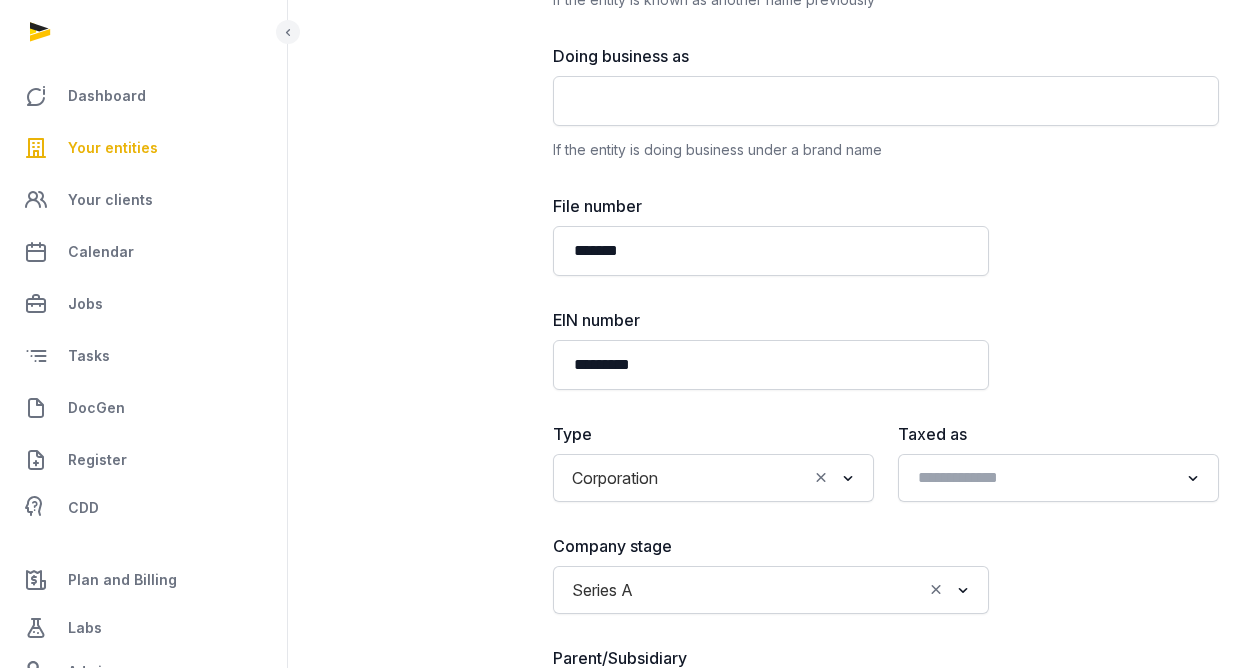 scroll, scrollTop: 1462, scrollLeft: 0, axis: vertical 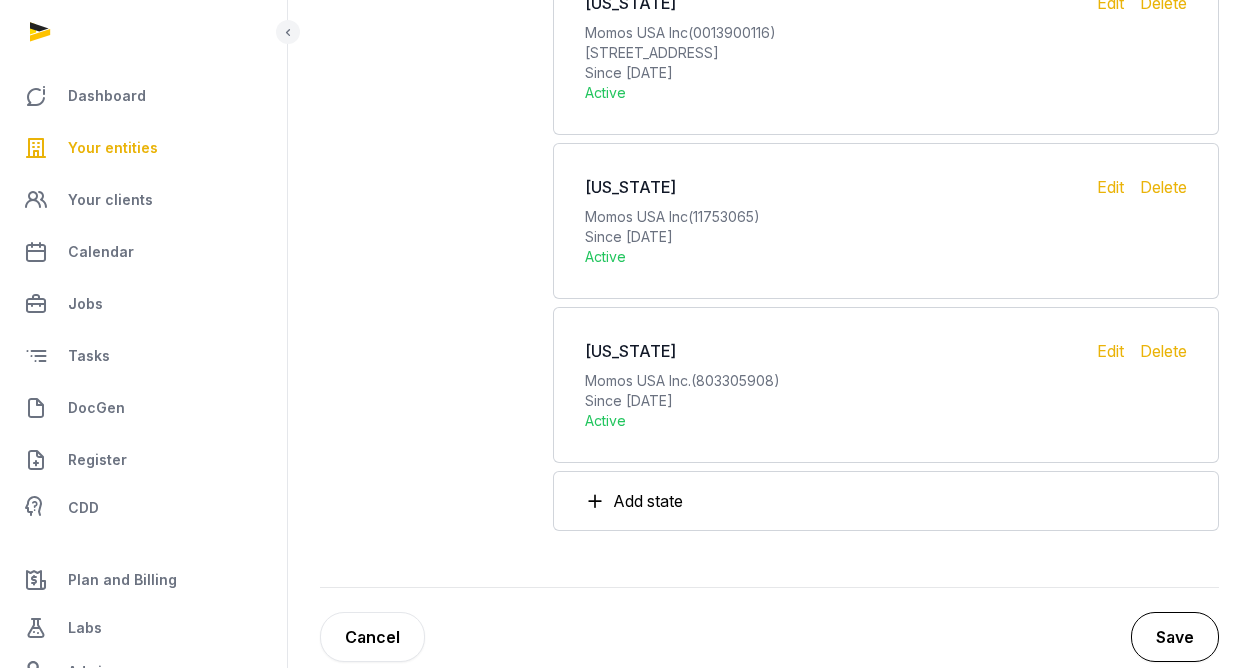 click on "Save" at bounding box center [1175, 637] 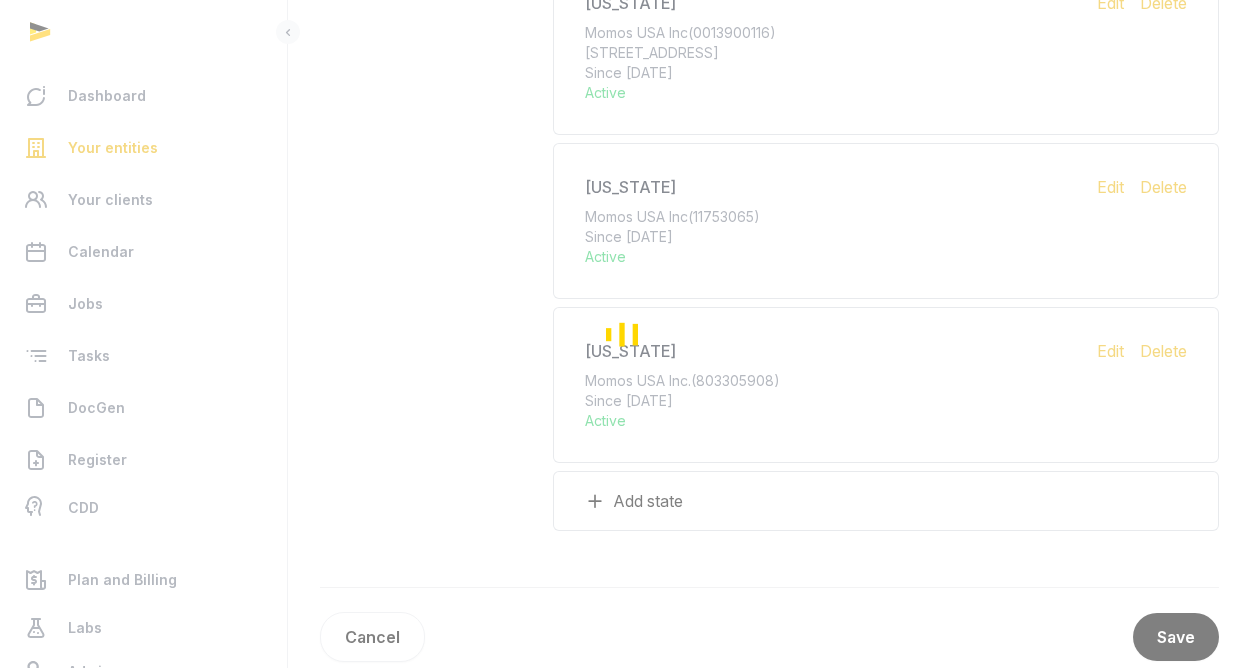 scroll, scrollTop: 5516, scrollLeft: 0, axis: vertical 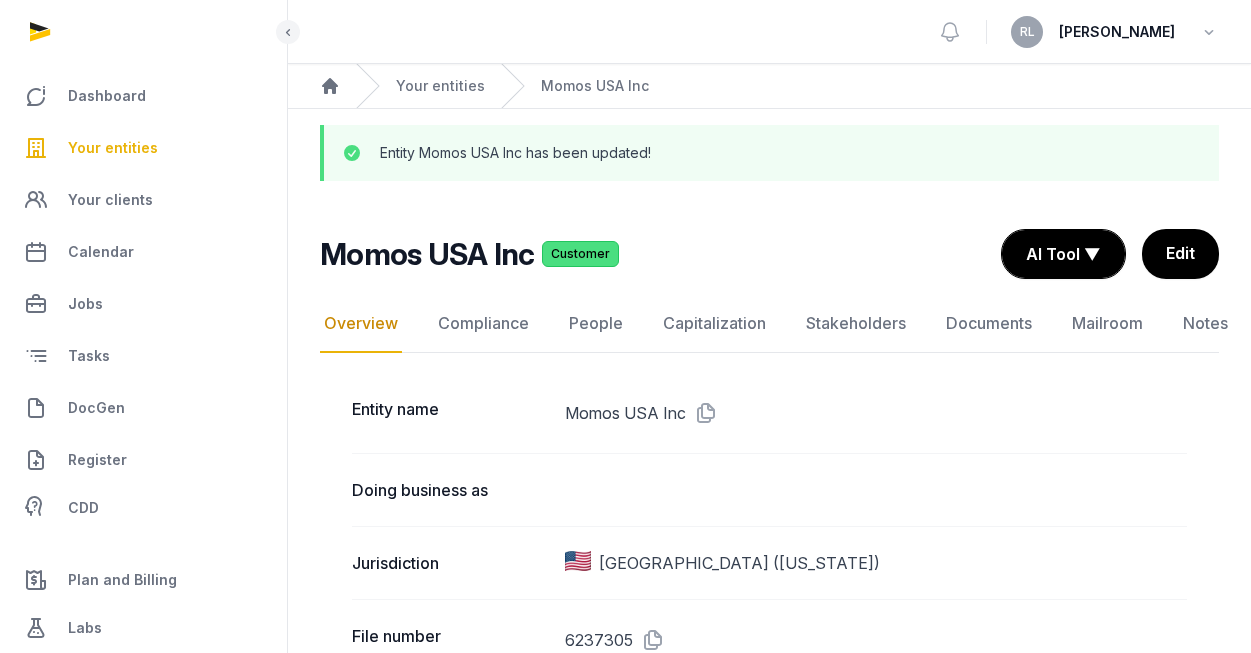 click on "Your entities" at bounding box center (113, 148) 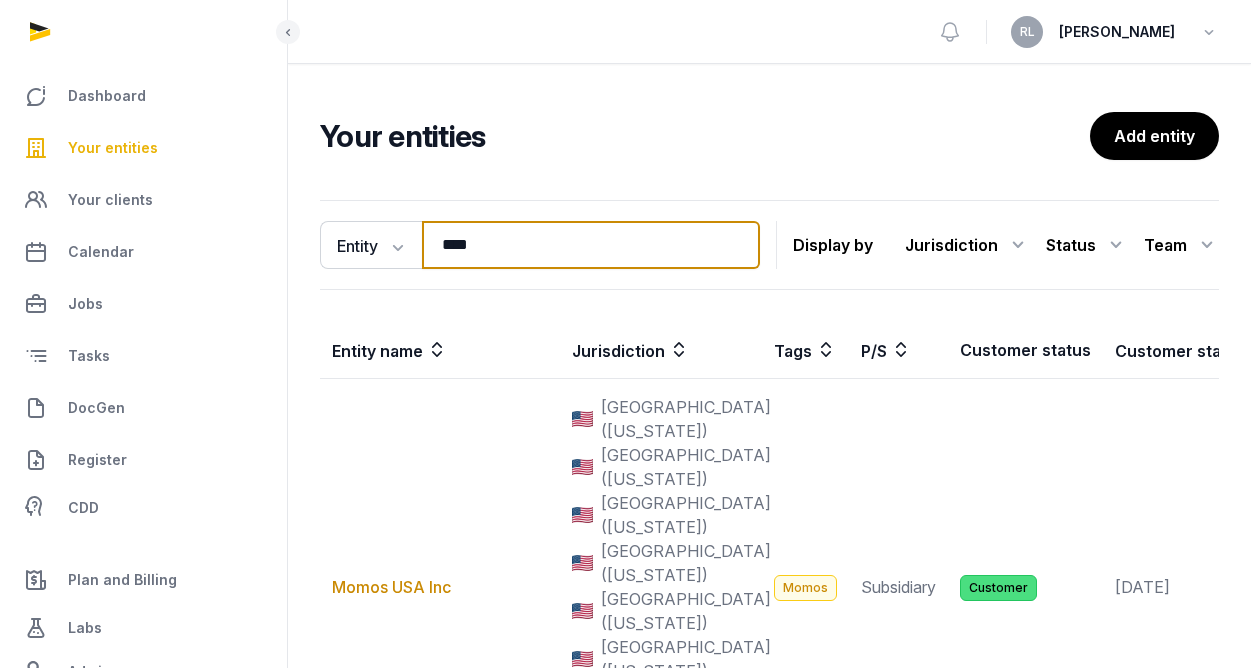 click on "****" at bounding box center [591, 245] 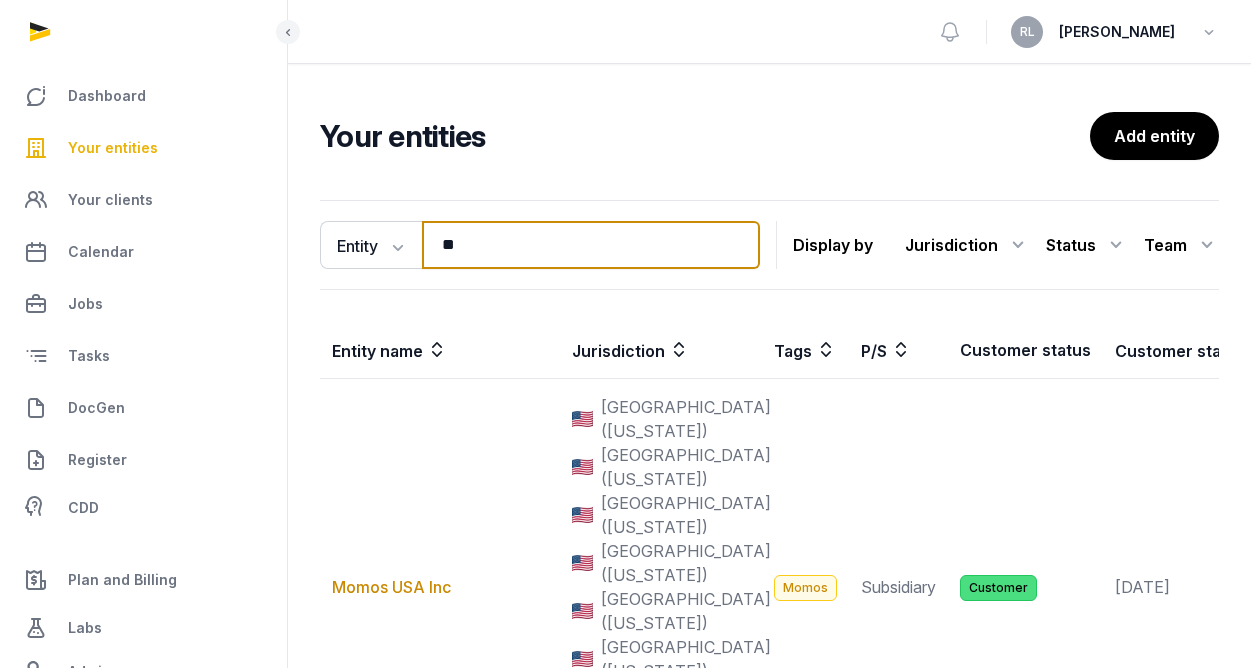 type on "*" 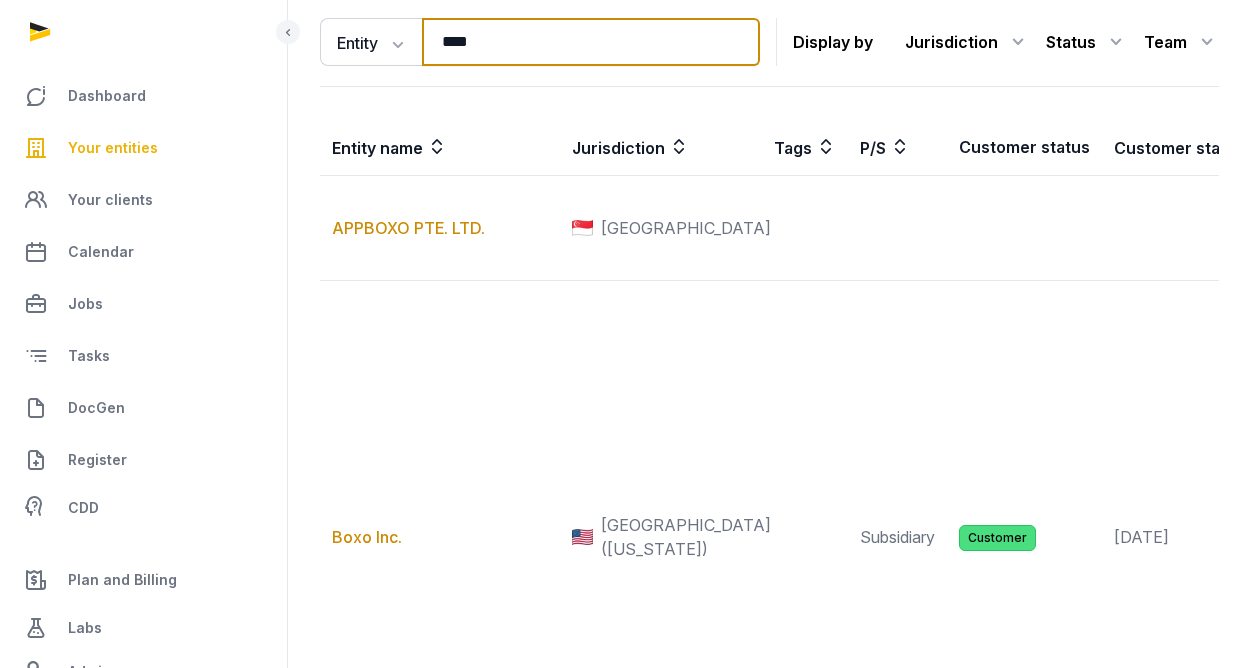 scroll, scrollTop: 238, scrollLeft: 0, axis: vertical 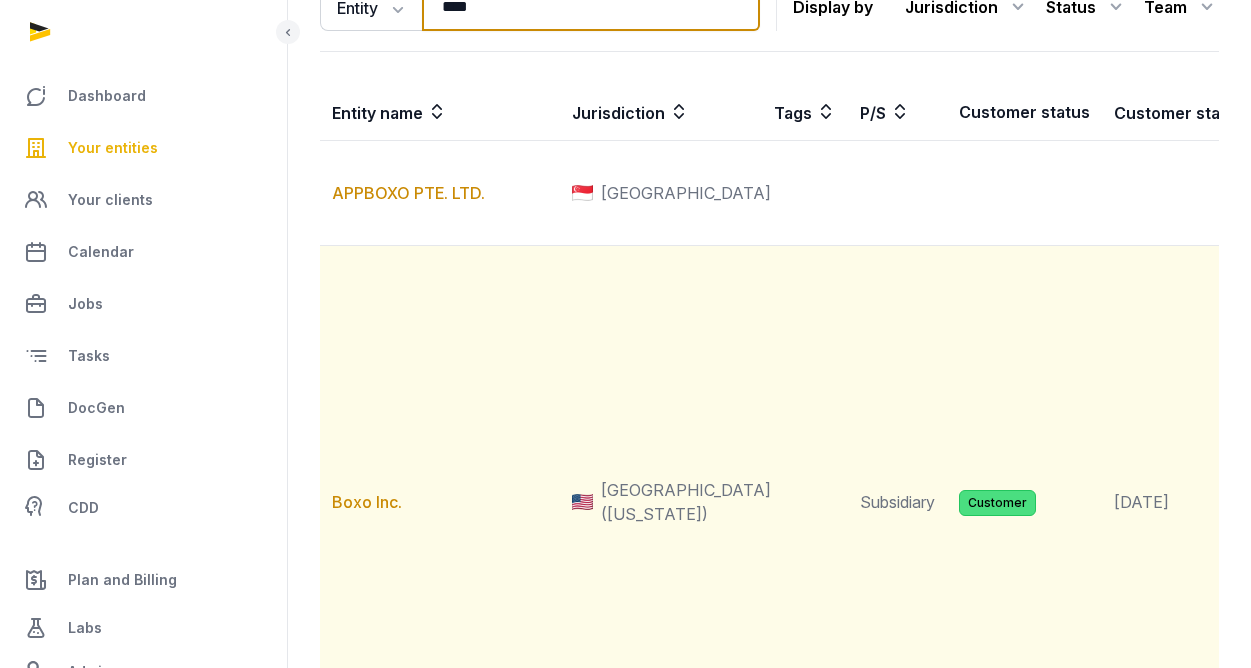 type on "****" 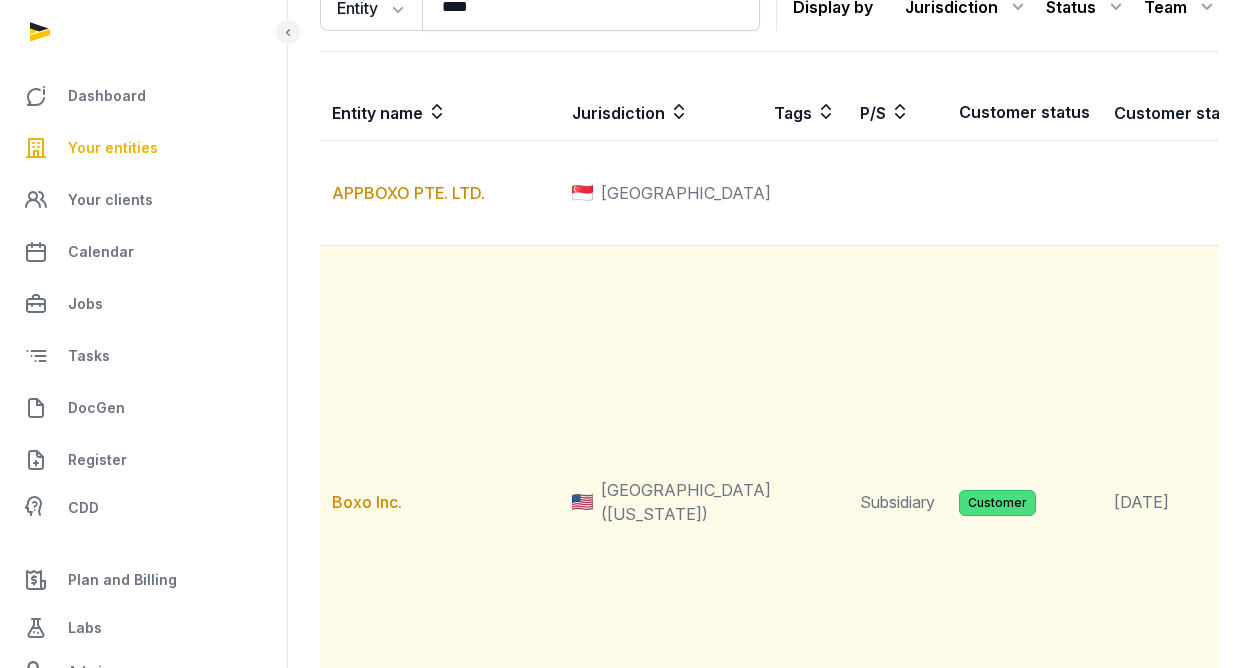 click on "[GEOGRAPHIC_DATA]
([US_STATE])" at bounding box center (661, 502) 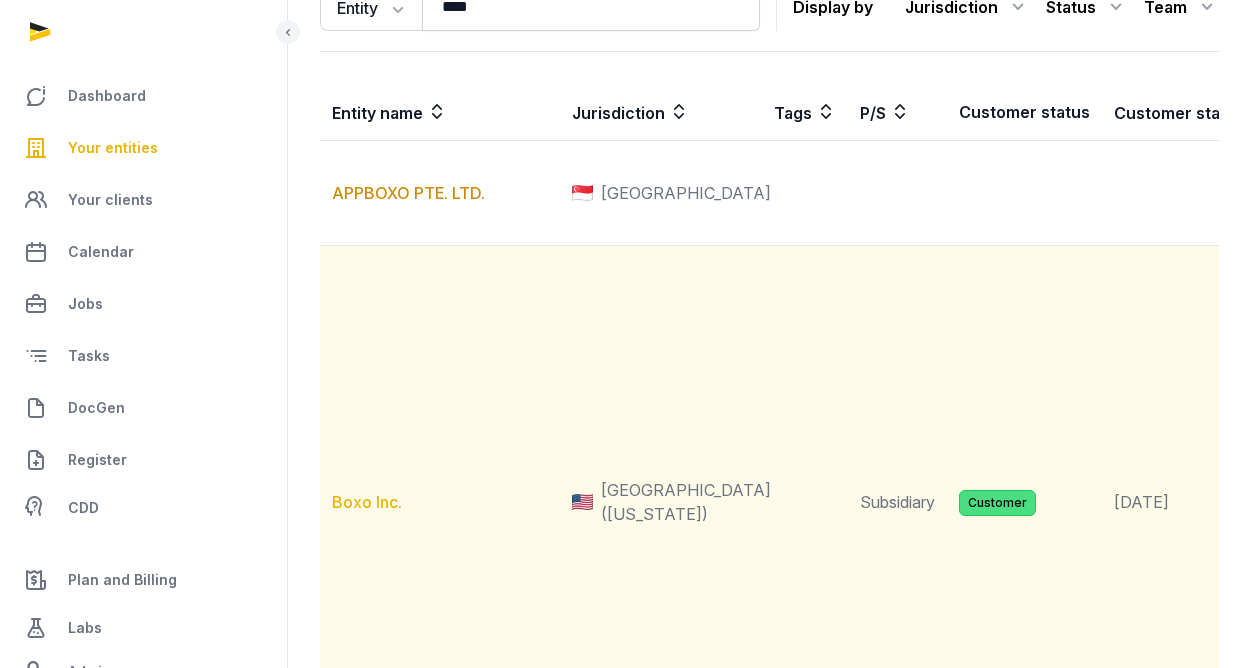 click on "Boxo Inc." at bounding box center (367, 502) 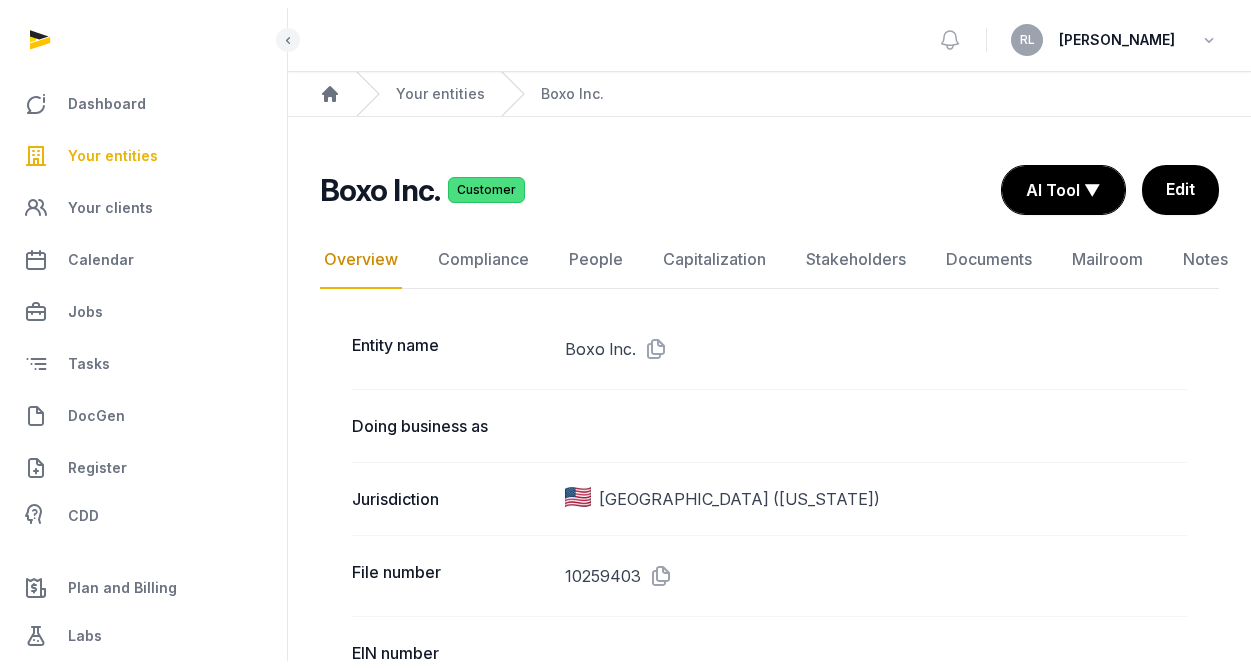 scroll, scrollTop: 36, scrollLeft: 0, axis: vertical 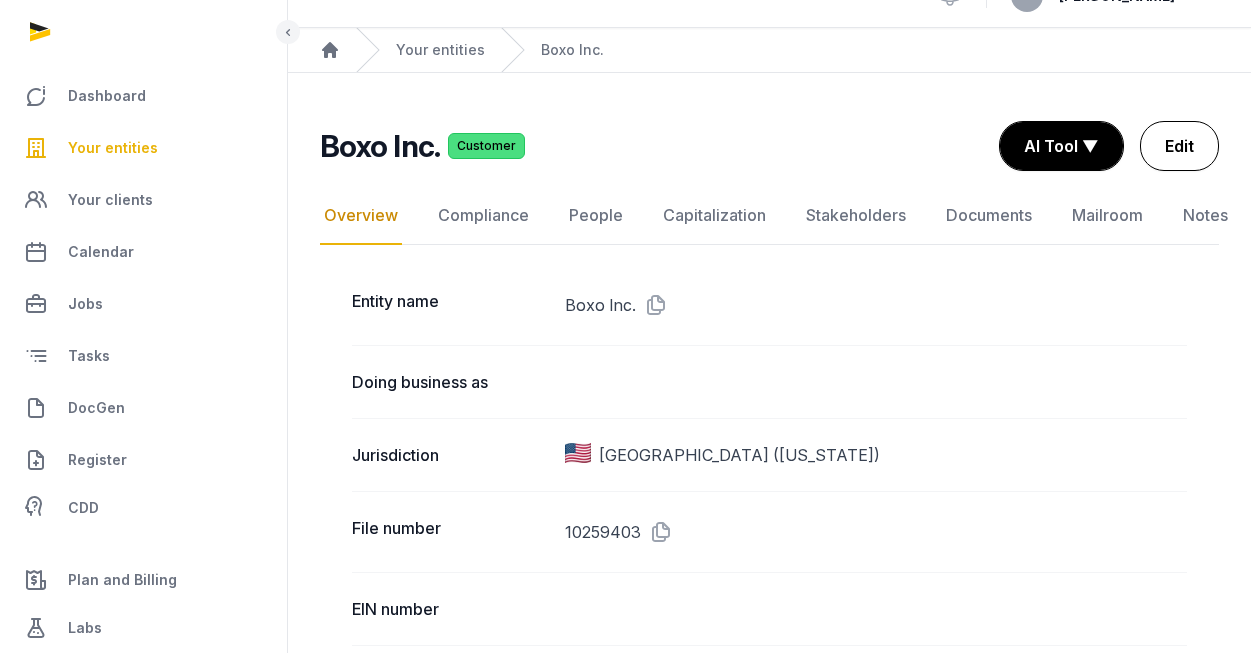 click on "Edit" at bounding box center (1179, 146) 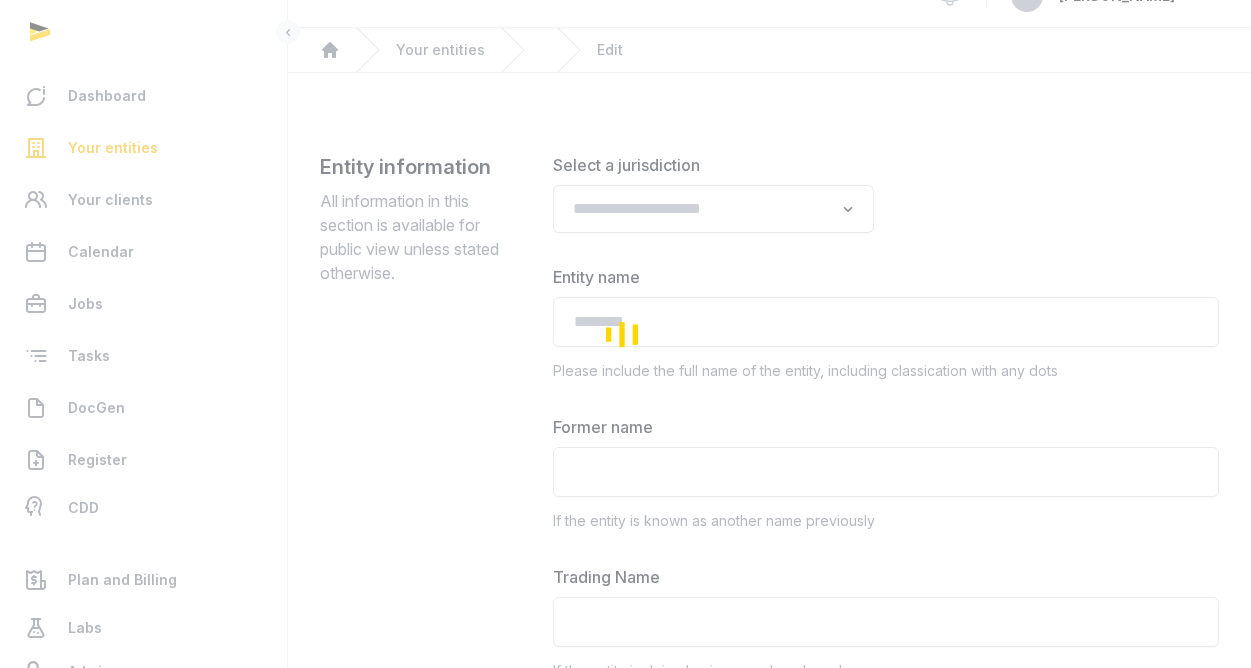 type on "*********" 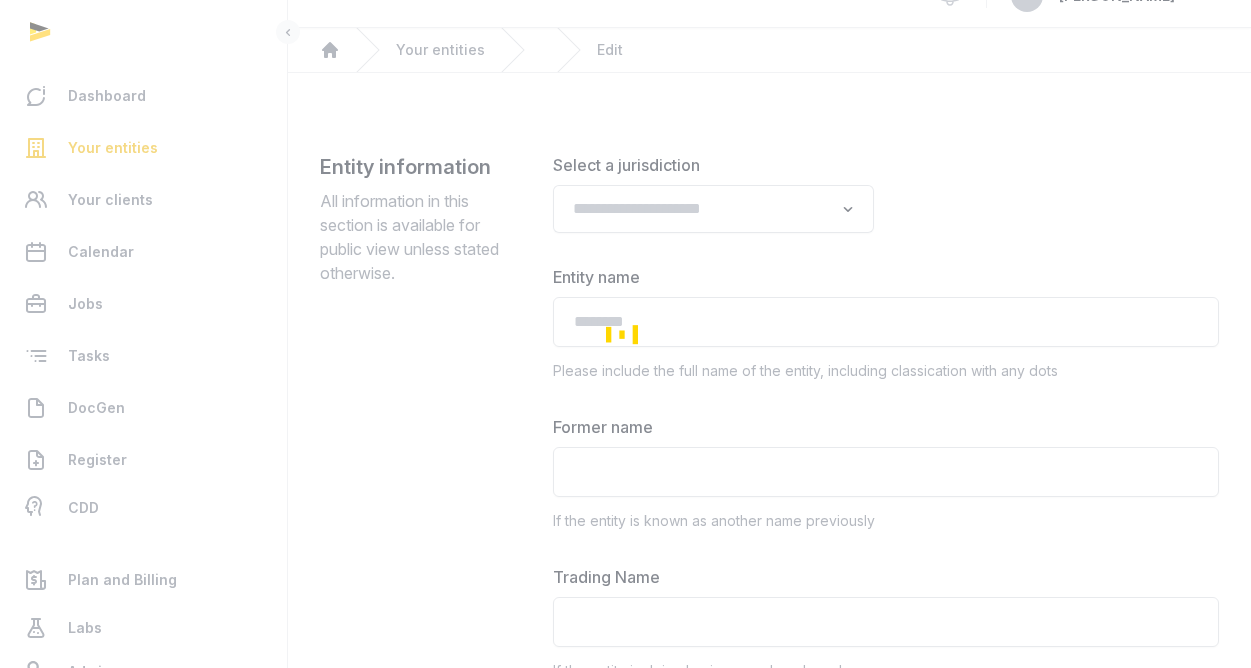 type on "**********" 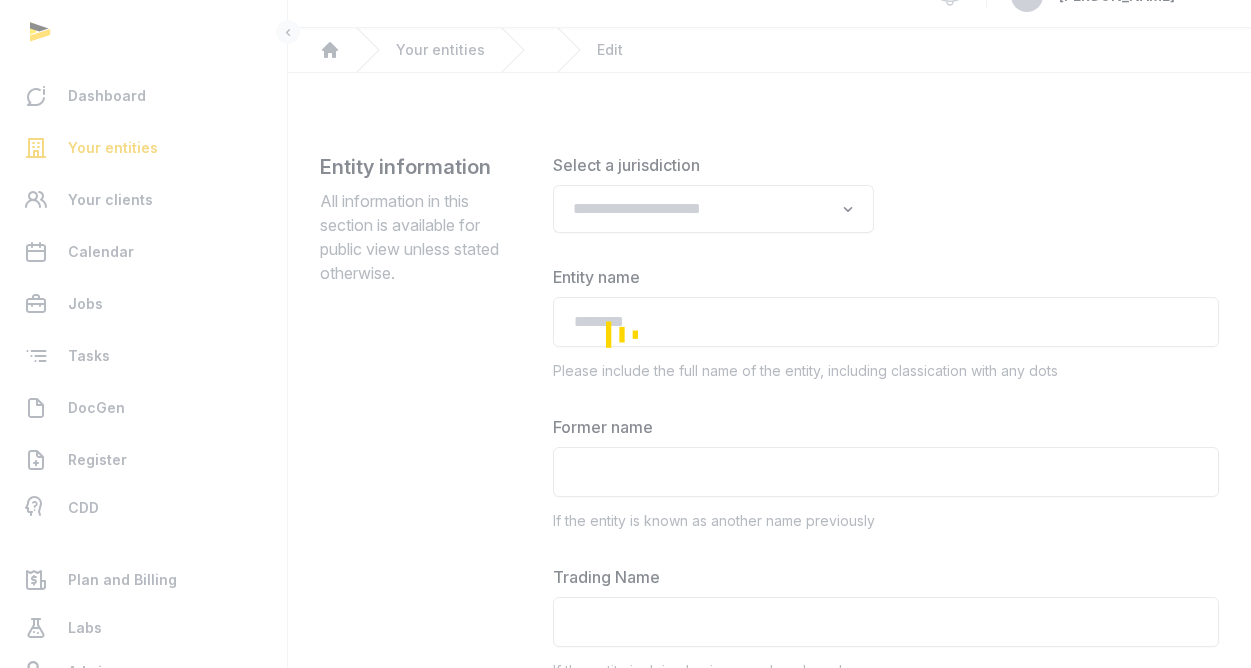 type on "**********" 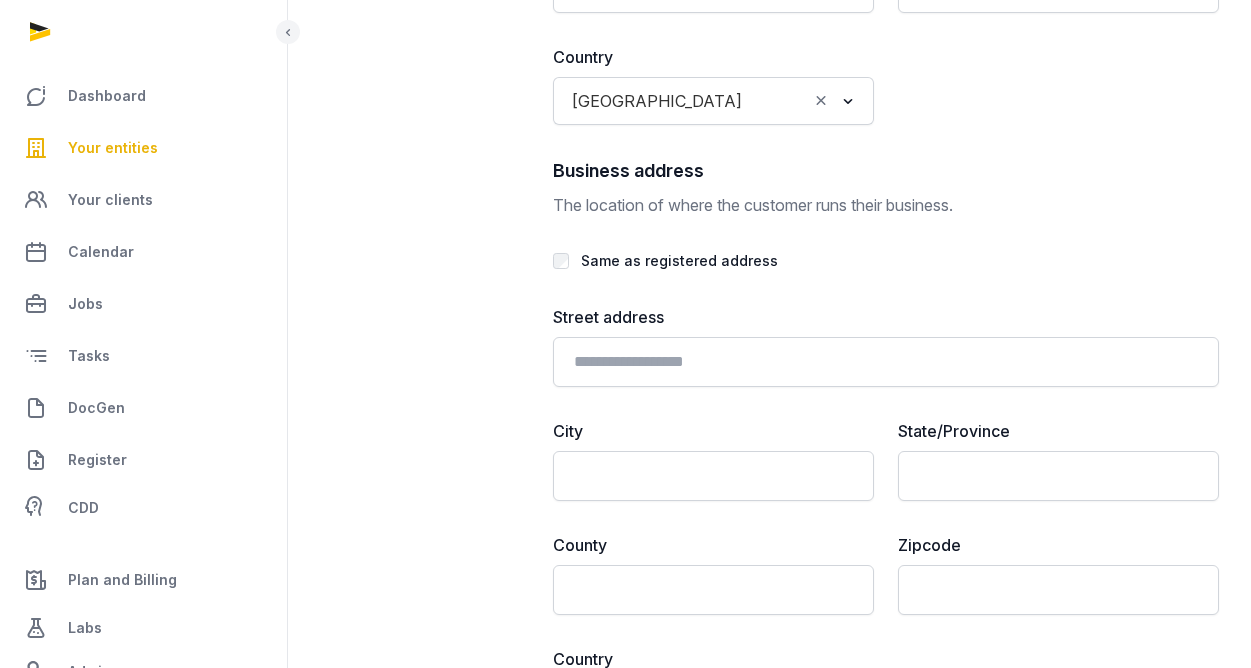 scroll, scrollTop: 4094, scrollLeft: 0, axis: vertical 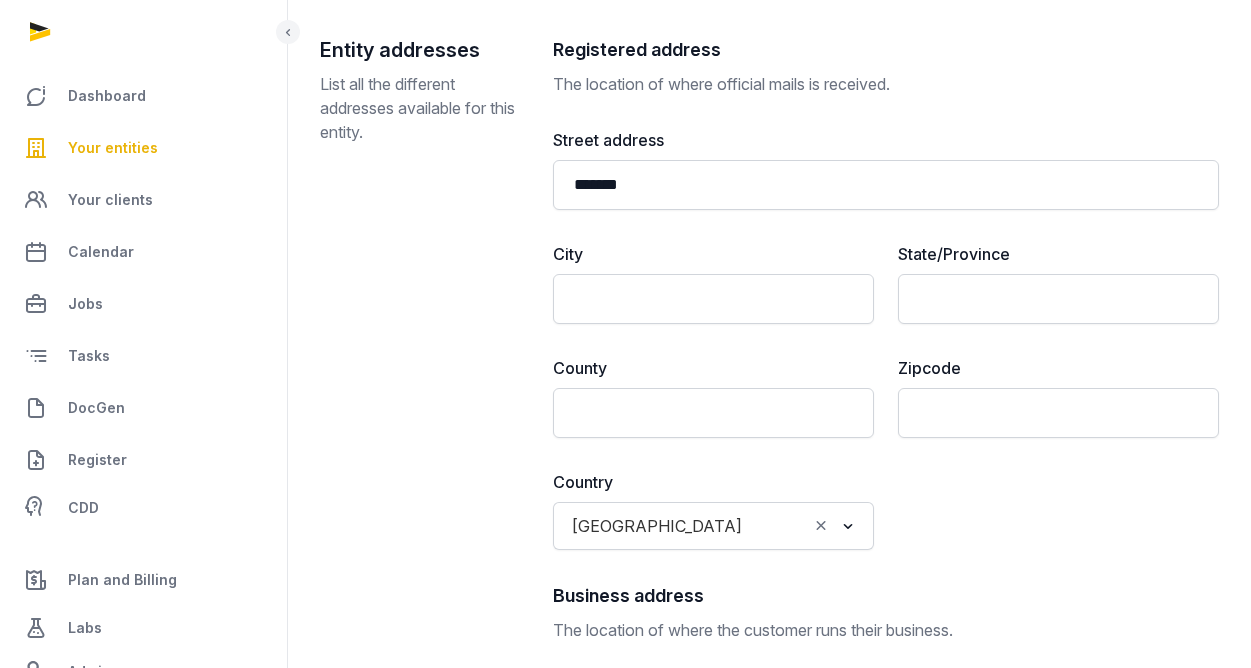 type on "**********" 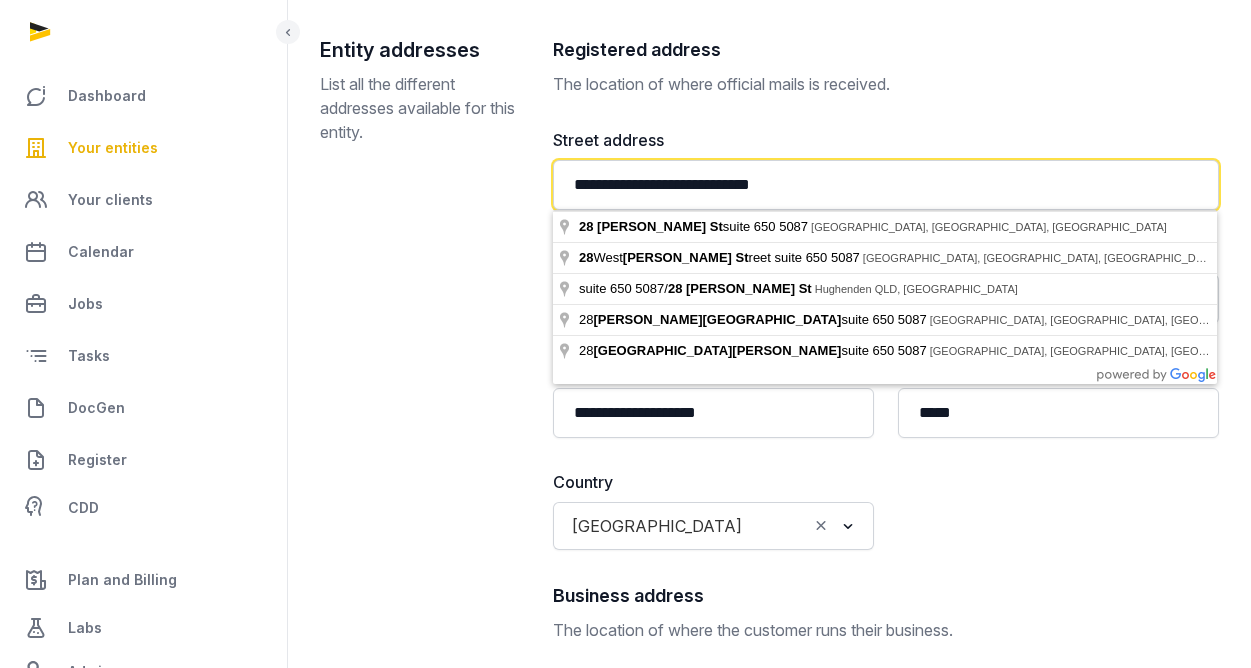 type on "**********" 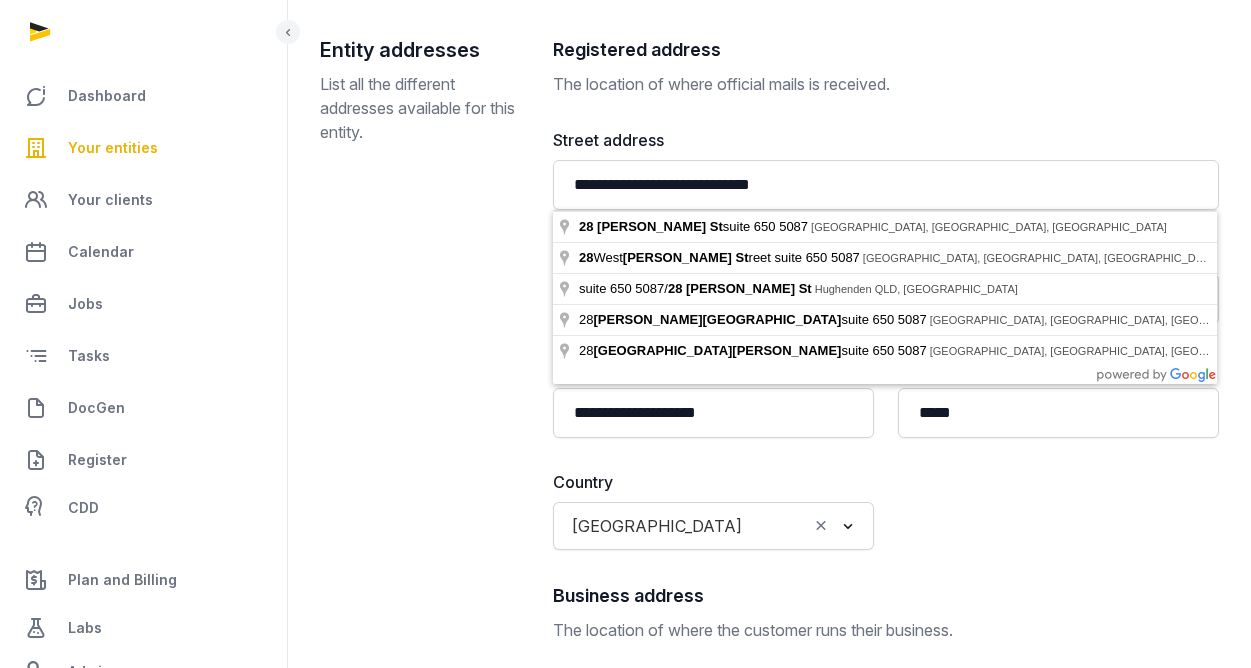 click on "**********" at bounding box center (886, 668) 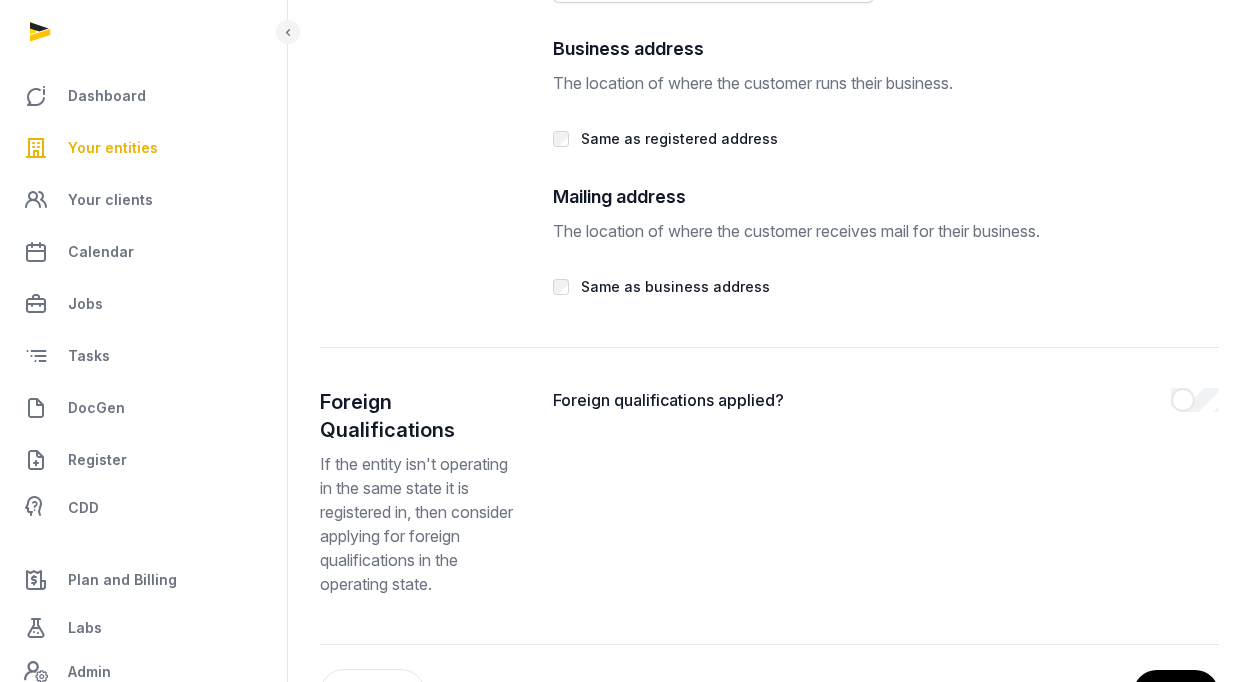 scroll, scrollTop: 4184, scrollLeft: 0, axis: vertical 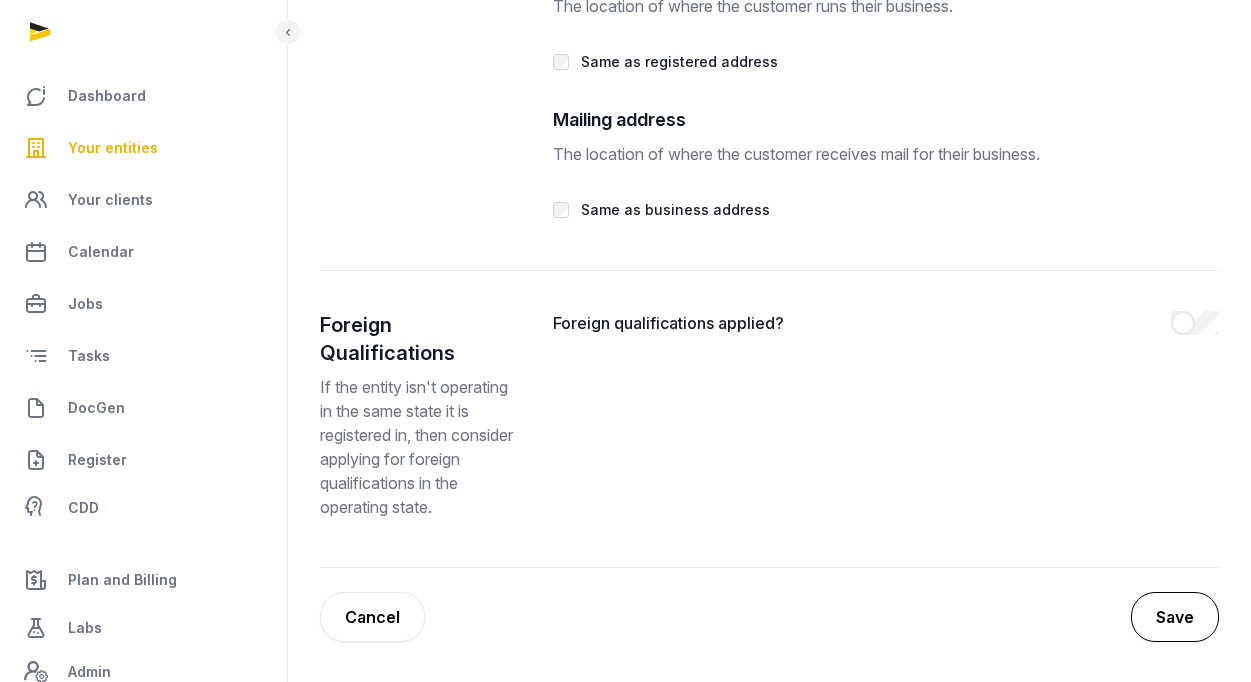 click on "Save" at bounding box center (1175, 617) 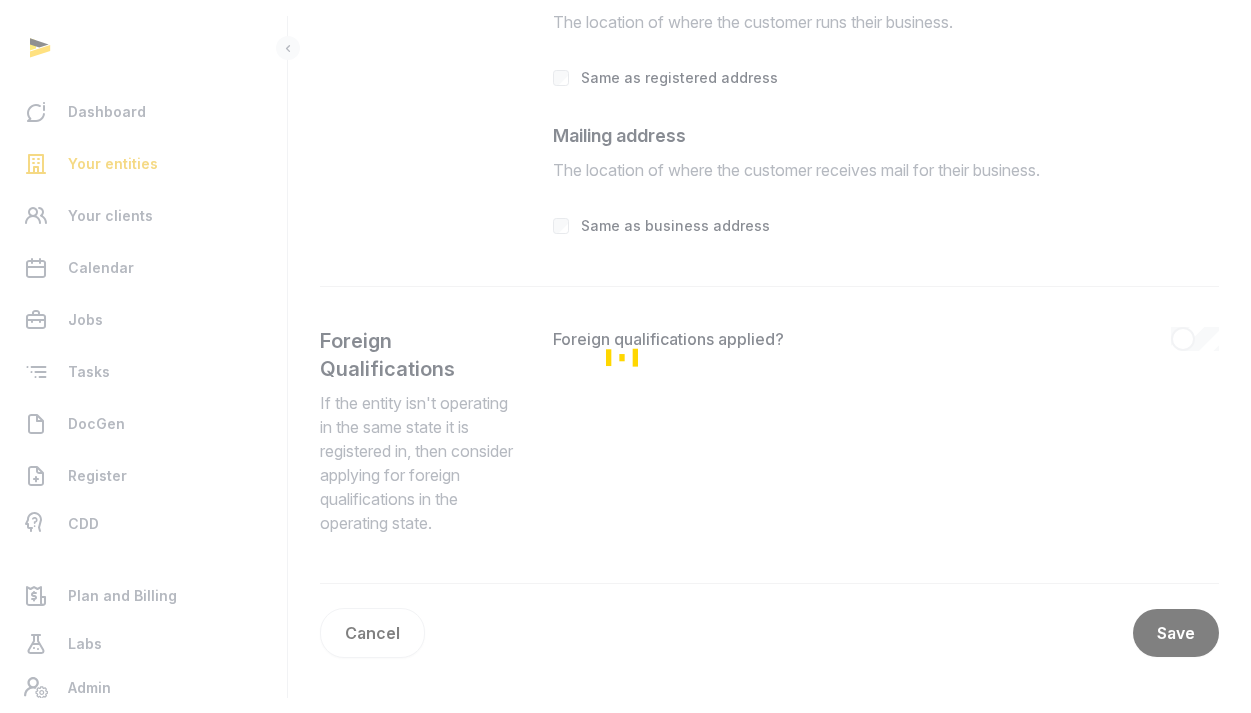 scroll, scrollTop: 0, scrollLeft: 0, axis: both 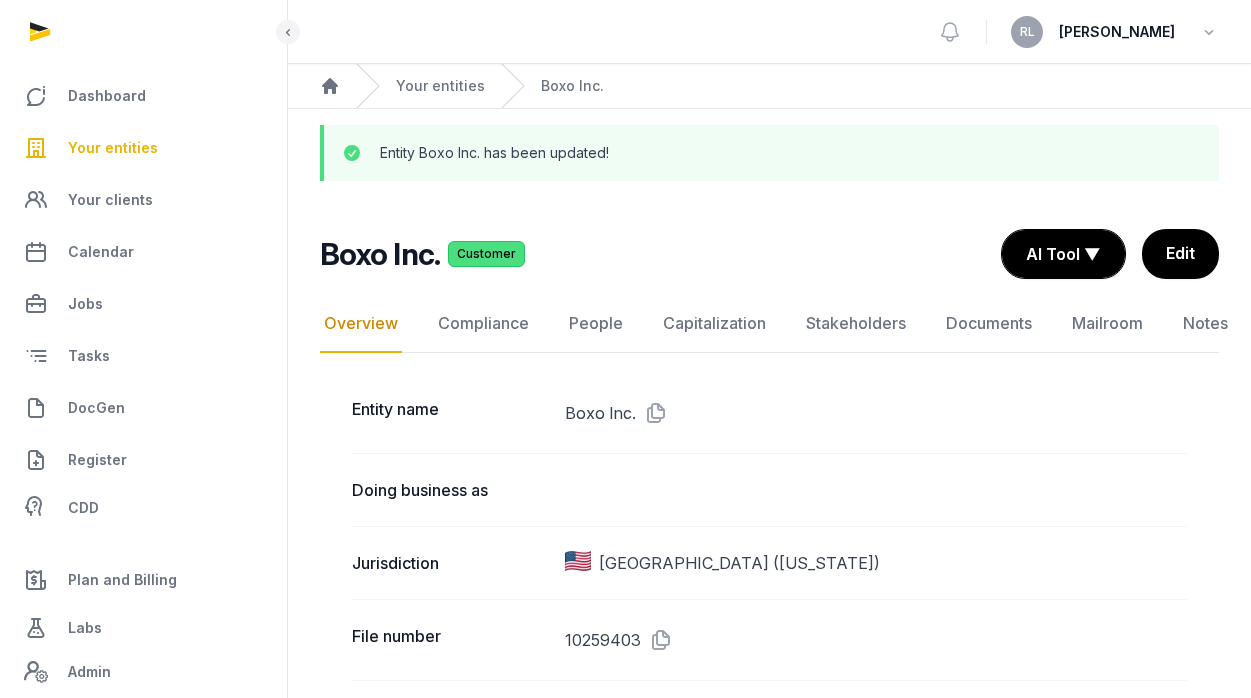 click on "Your entities" at bounding box center (113, 148) 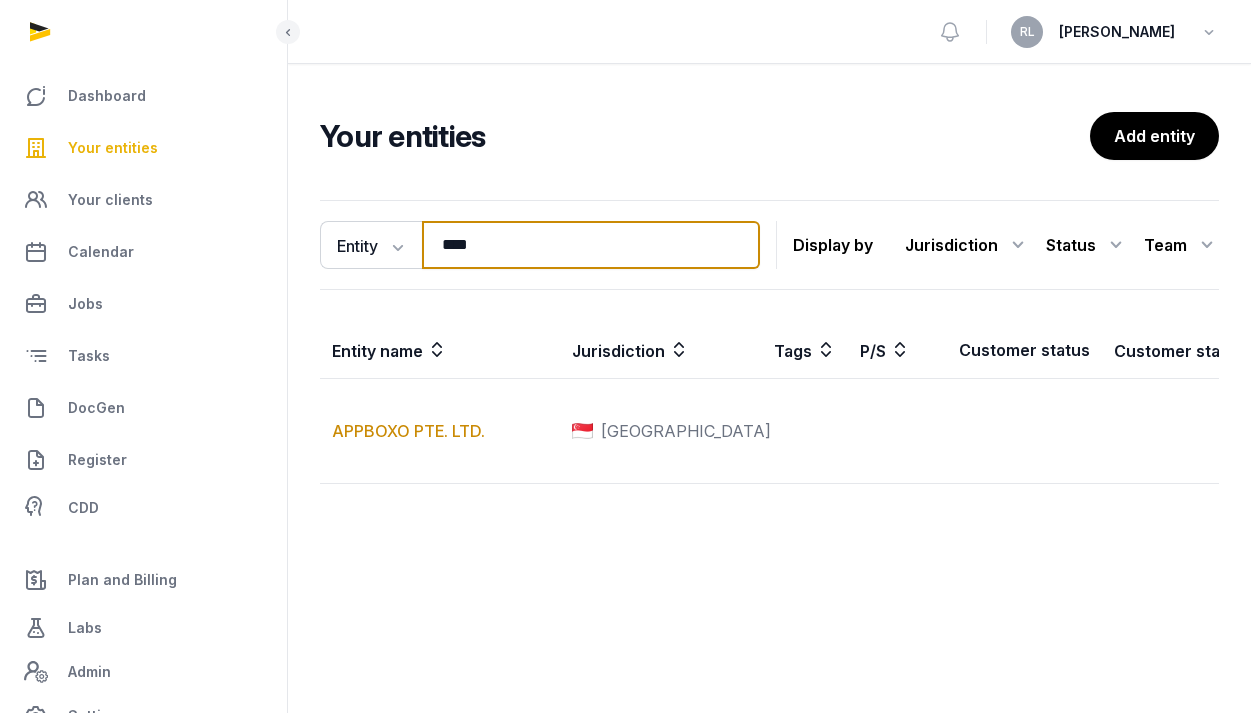 click on "****" at bounding box center (591, 245) 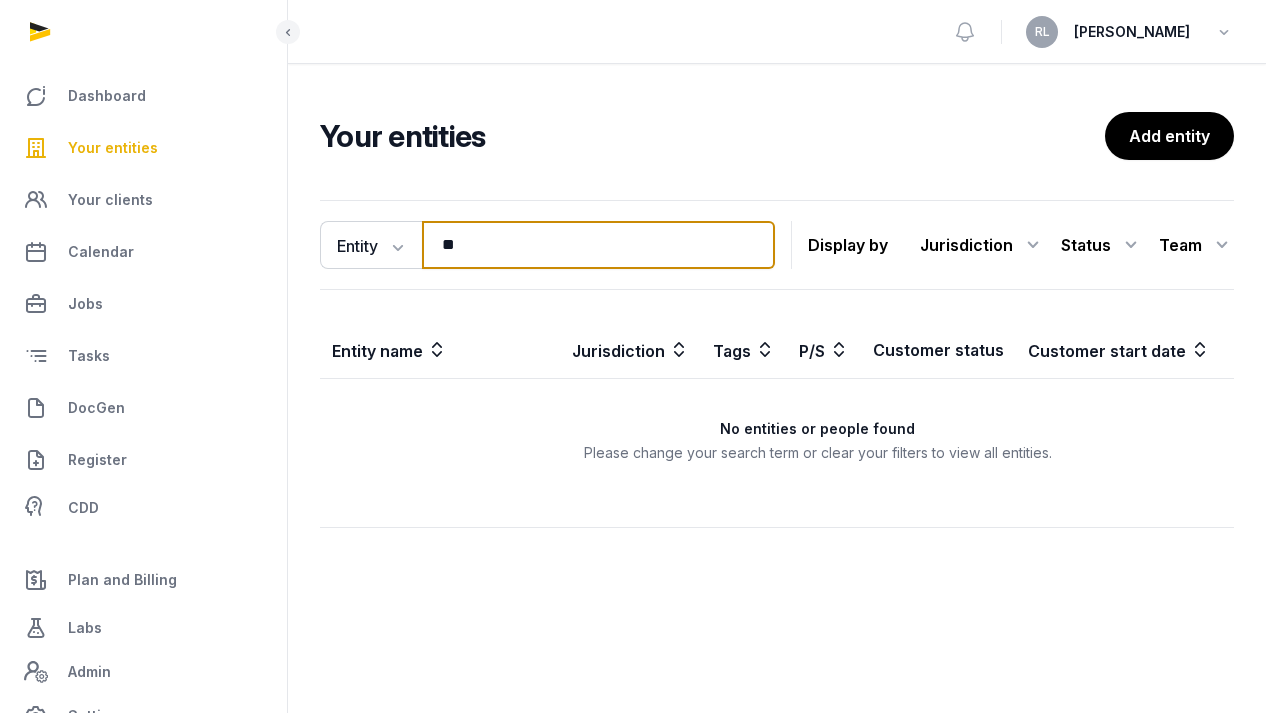 type on "*" 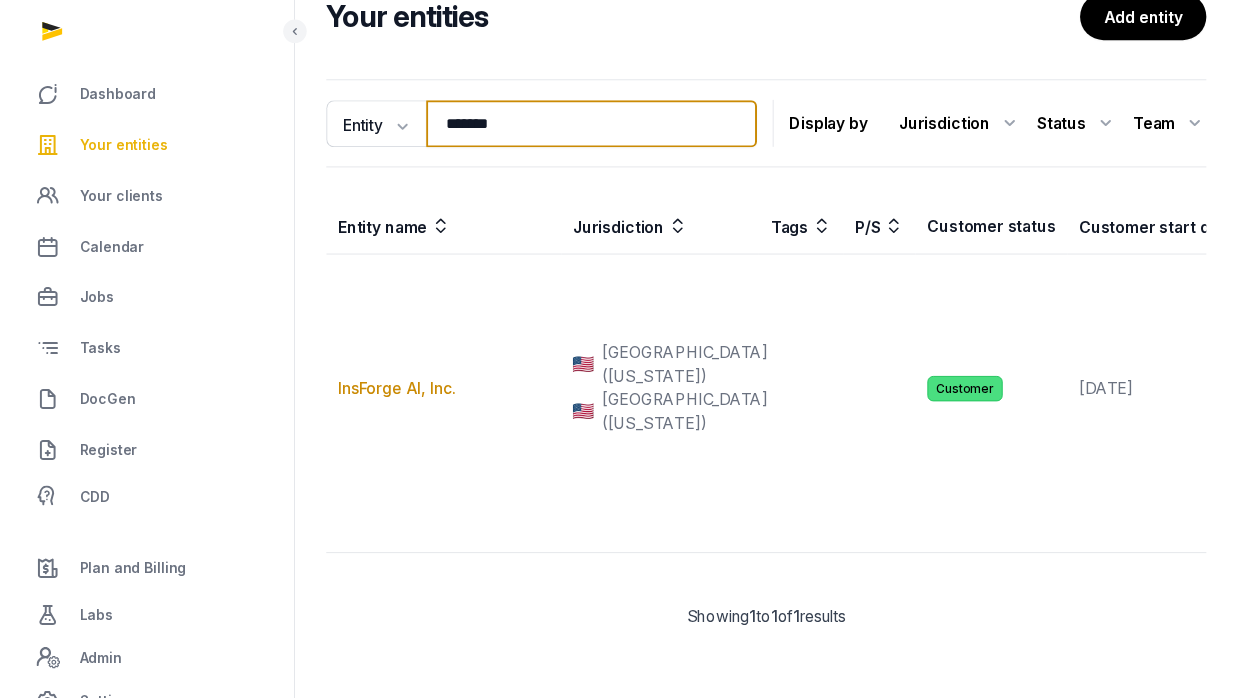 scroll, scrollTop: 0, scrollLeft: 0, axis: both 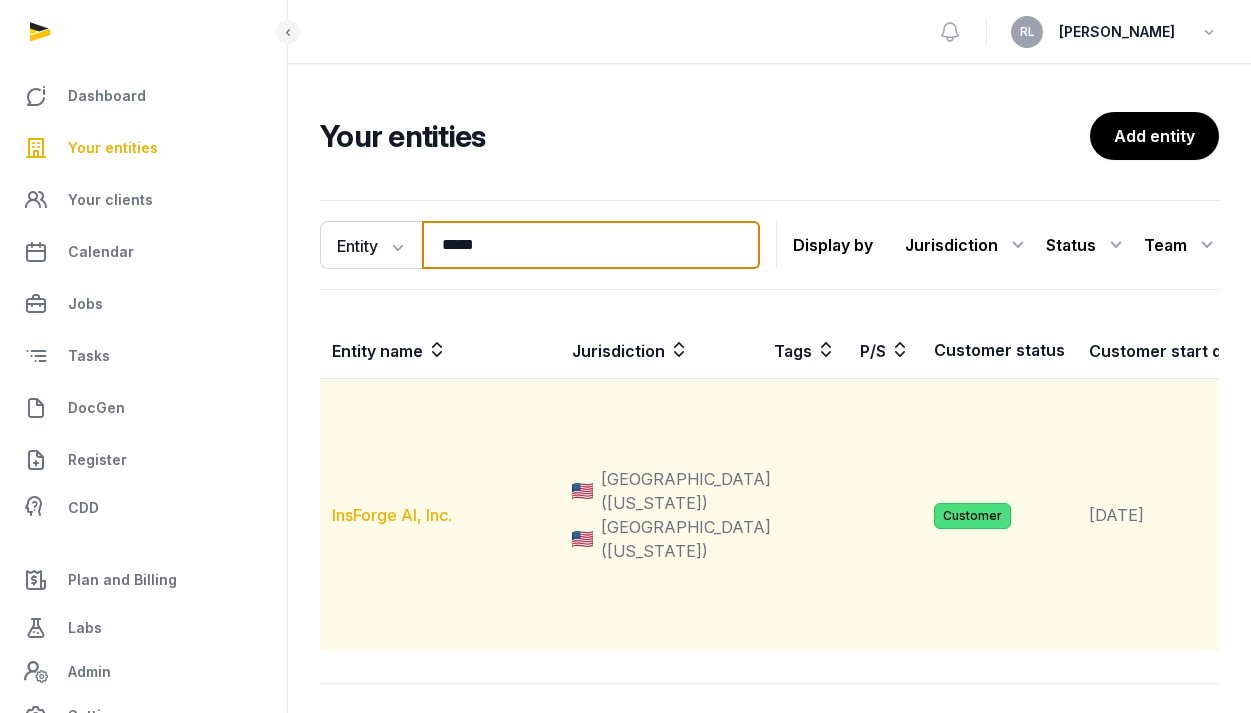 type on "*****" 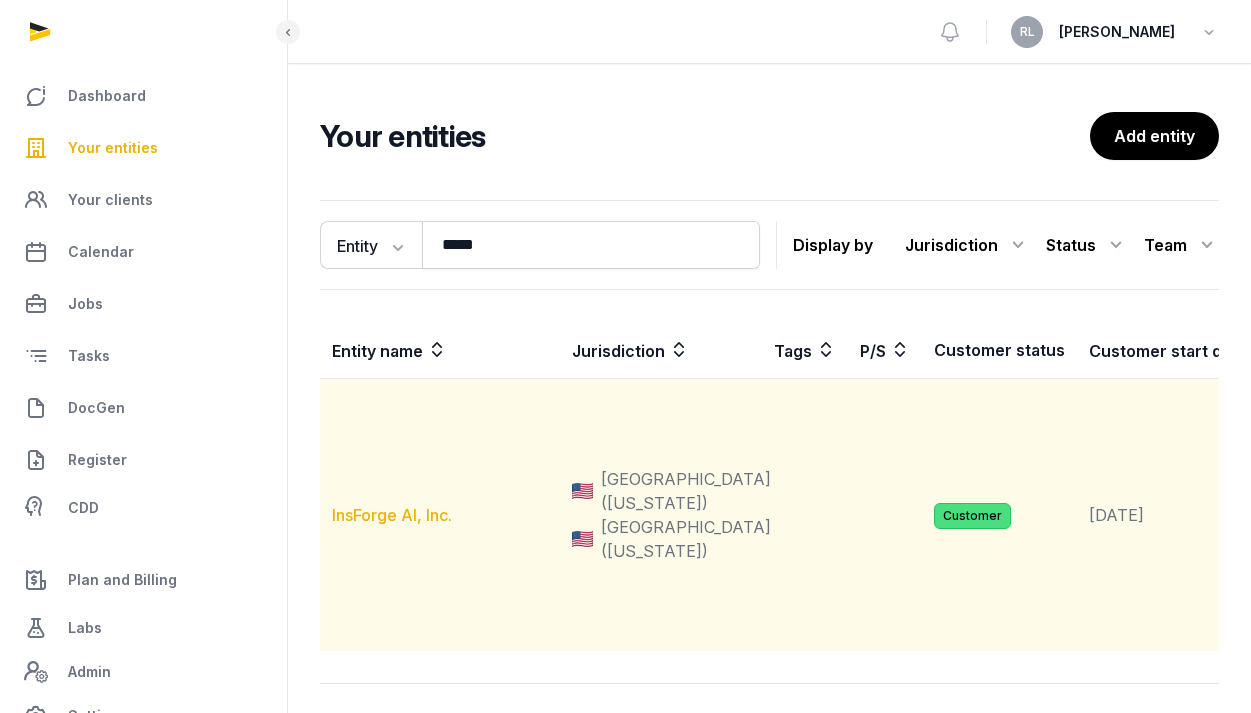 click on "InsForge AI, Inc." at bounding box center (392, 515) 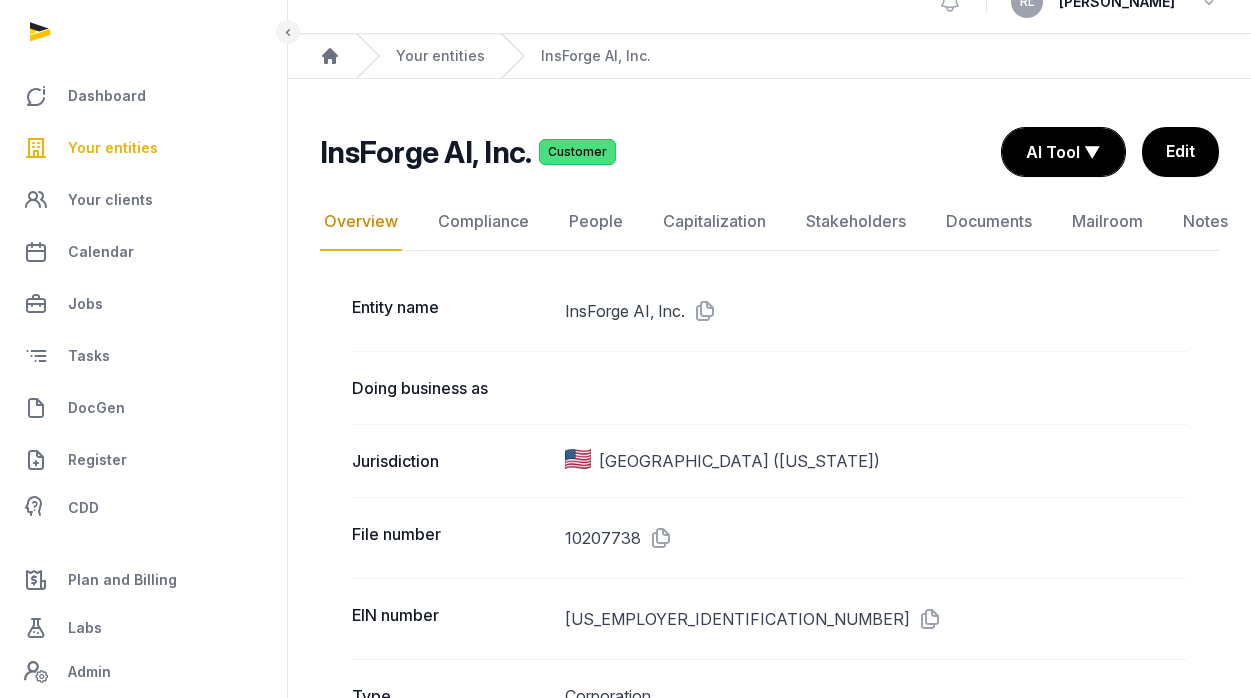scroll, scrollTop: 71, scrollLeft: 0, axis: vertical 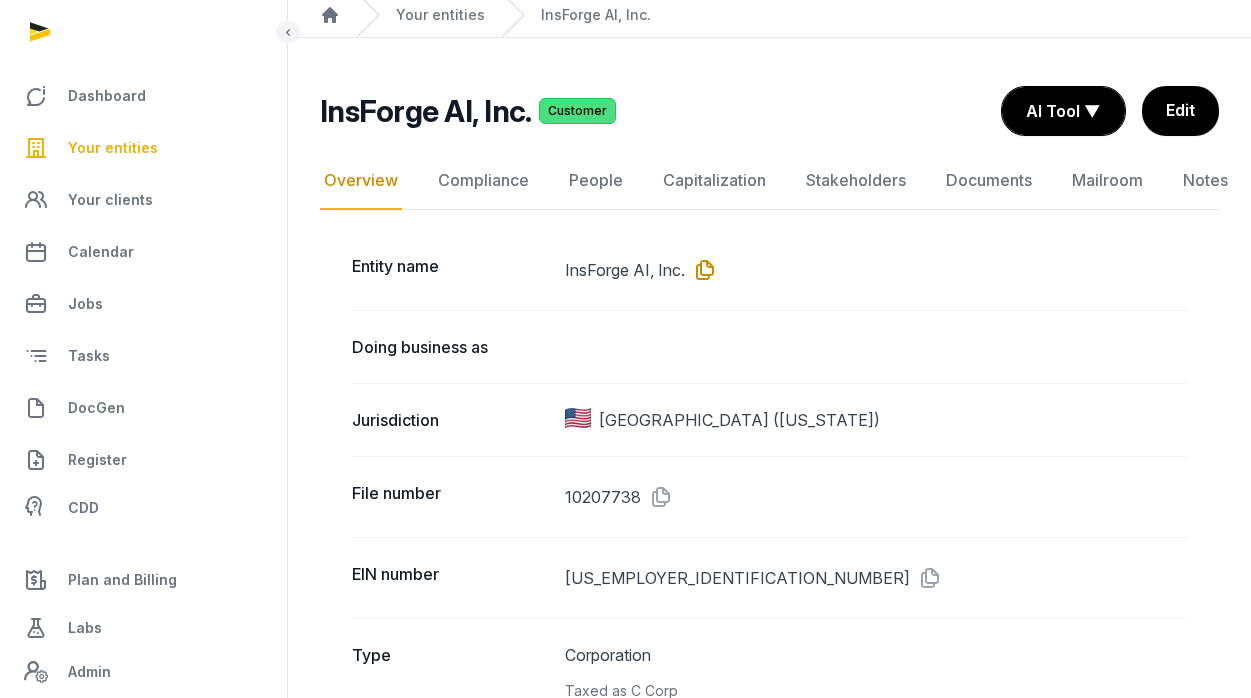 click at bounding box center (701, 270) 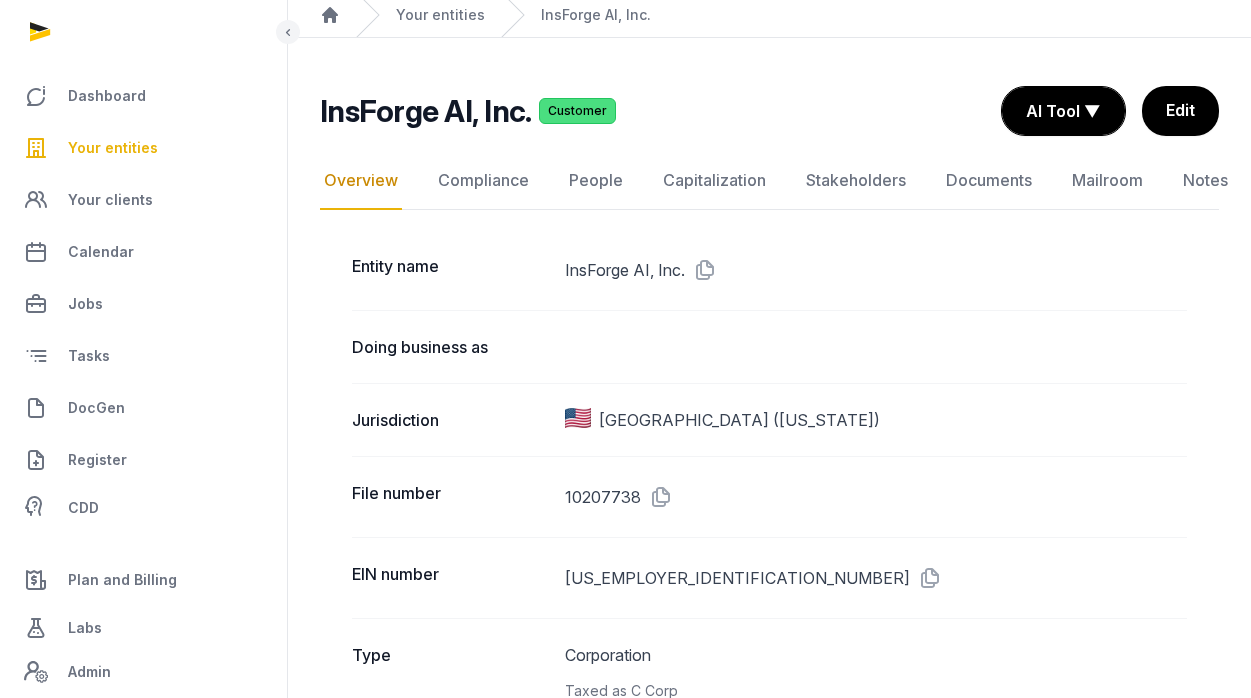 click on "Your entities" at bounding box center (113, 148) 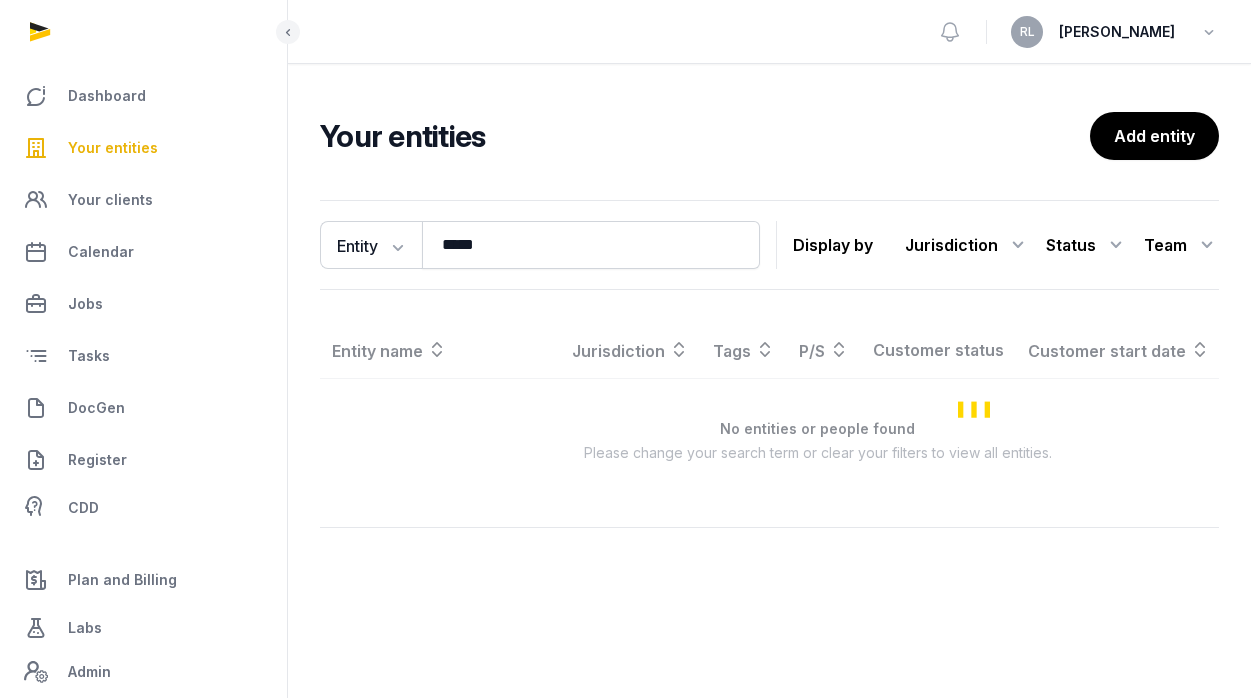 scroll, scrollTop: 0, scrollLeft: 0, axis: both 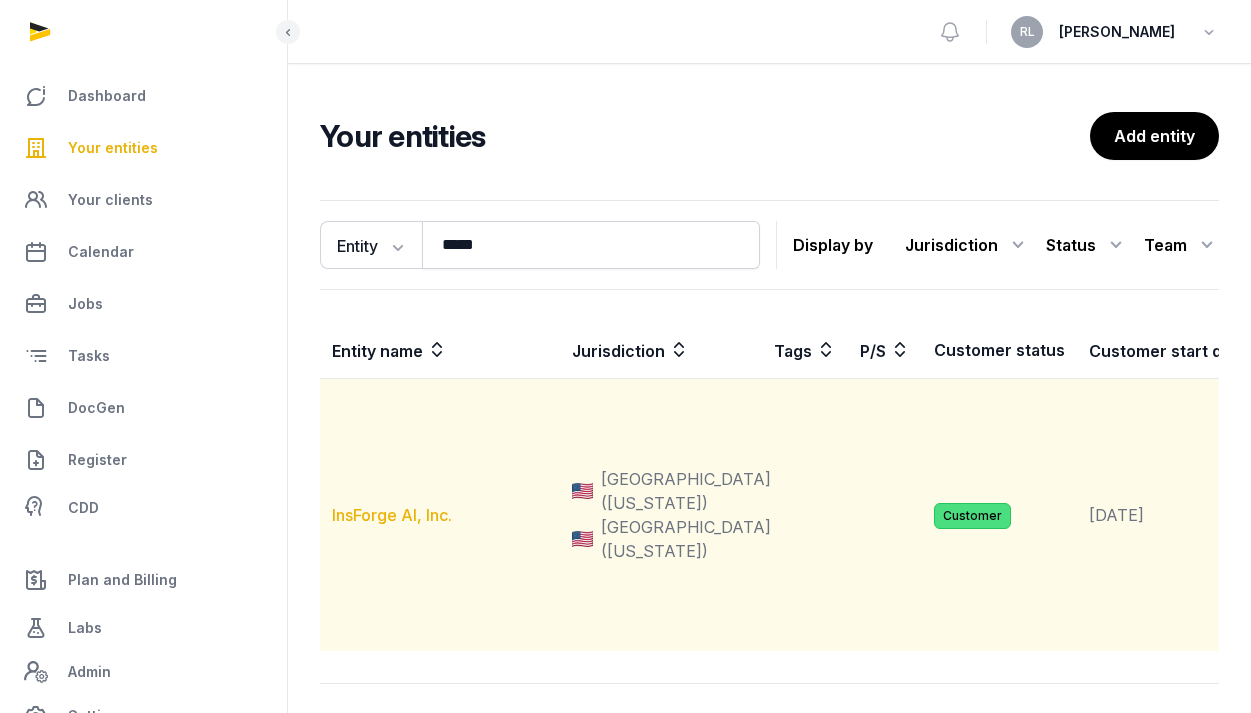 click on "InsForge AI, Inc." at bounding box center [392, 515] 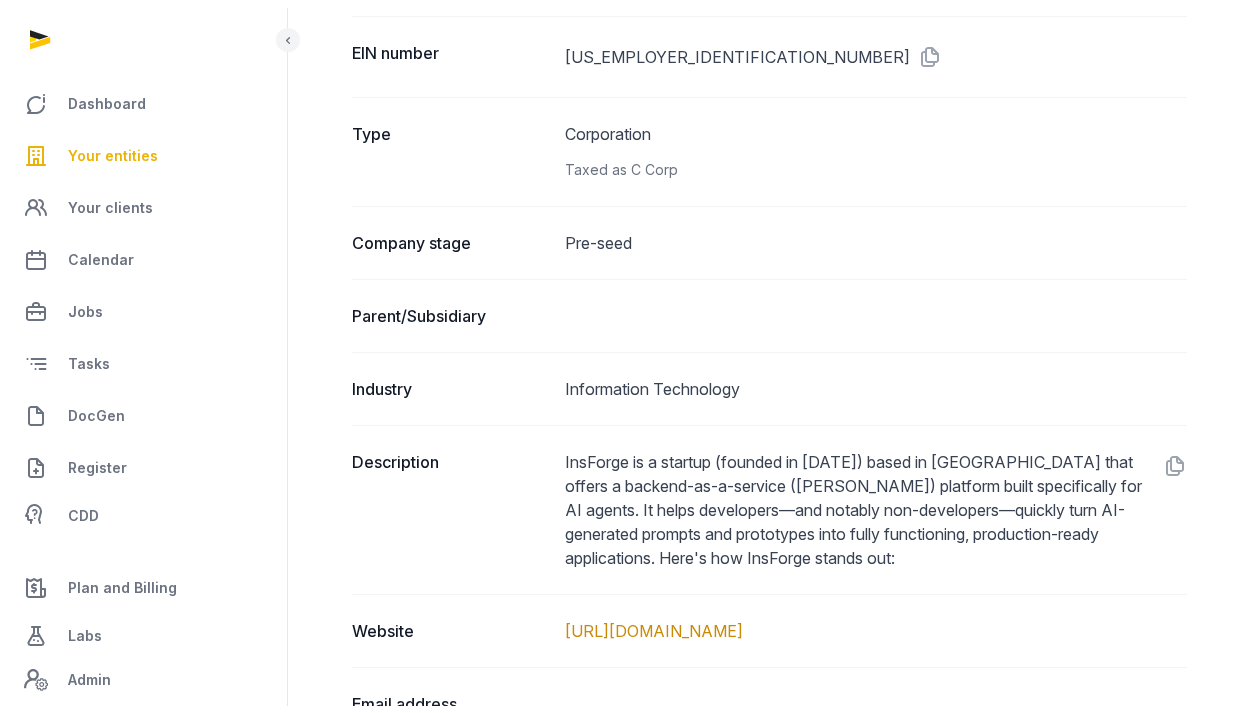 scroll, scrollTop: 20, scrollLeft: 0, axis: vertical 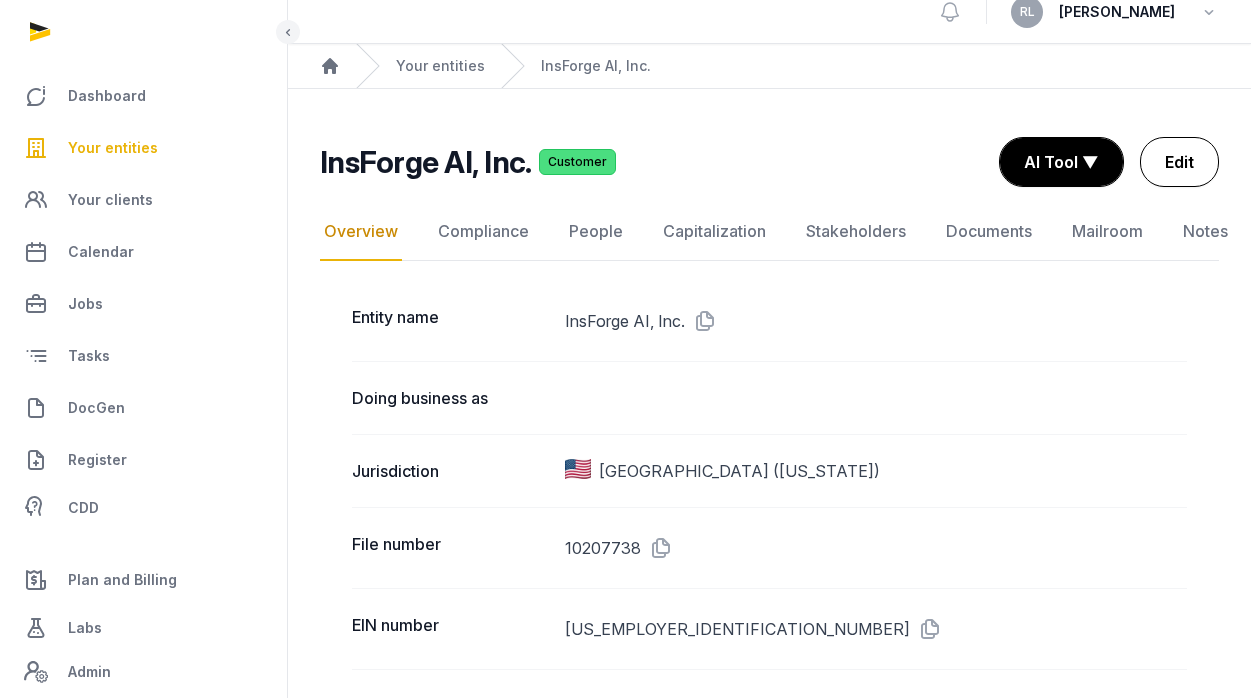 click on "Edit" at bounding box center (1179, 162) 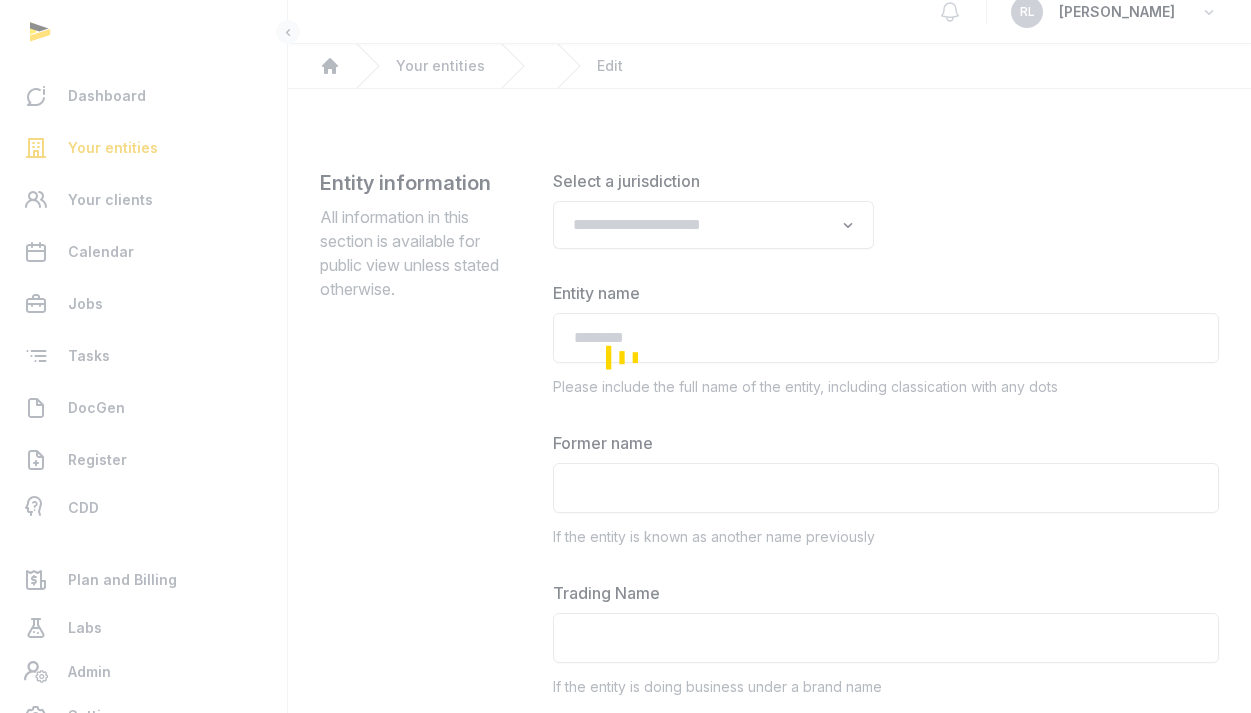 type on "**********" 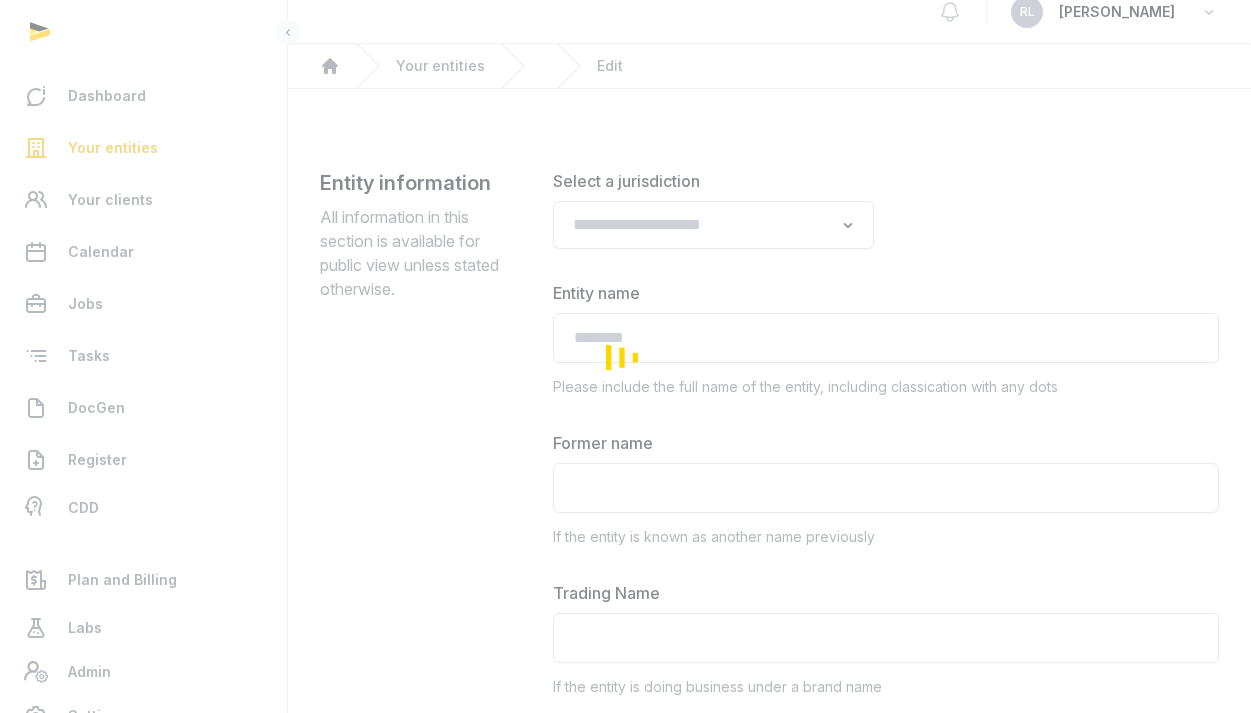 type on "**********" 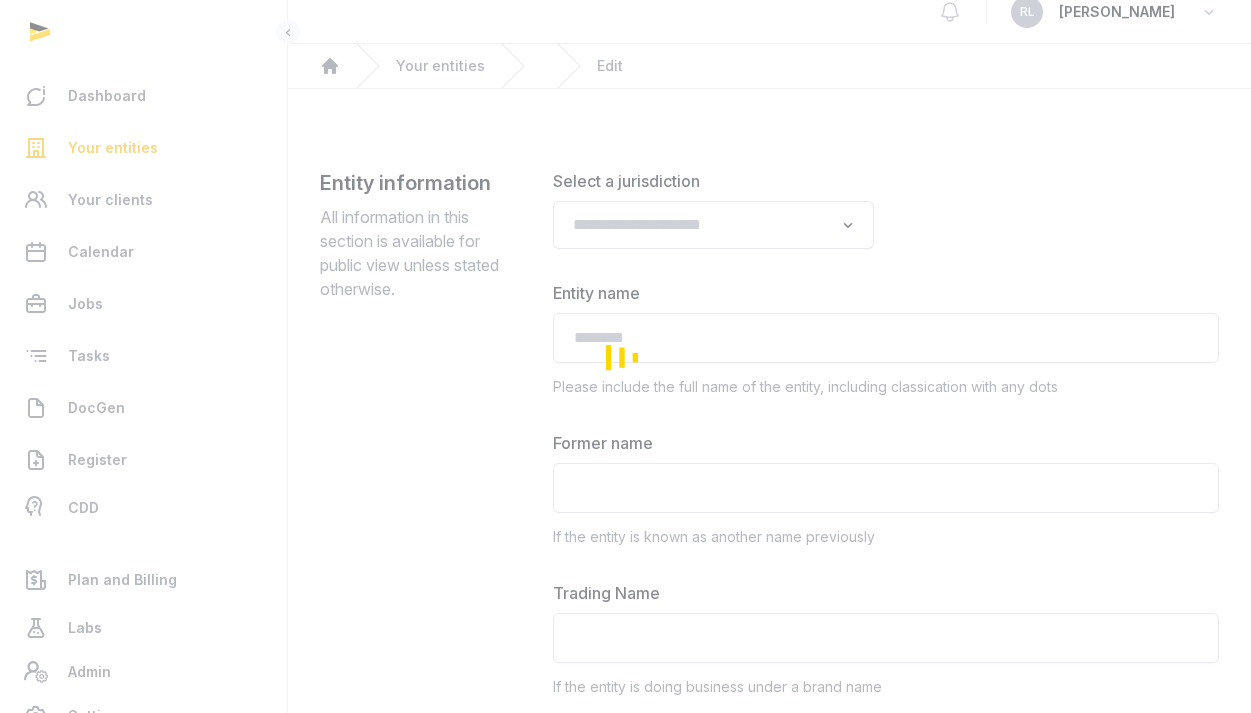 type on "**********" 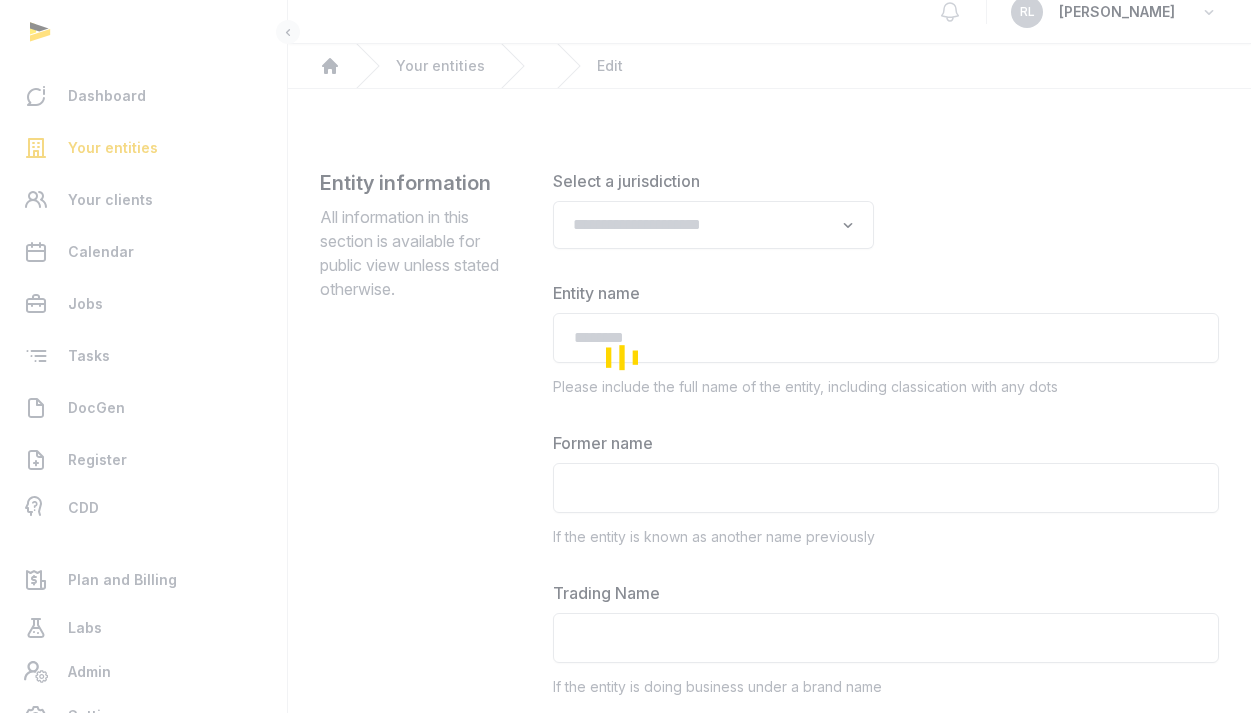 type on "**********" 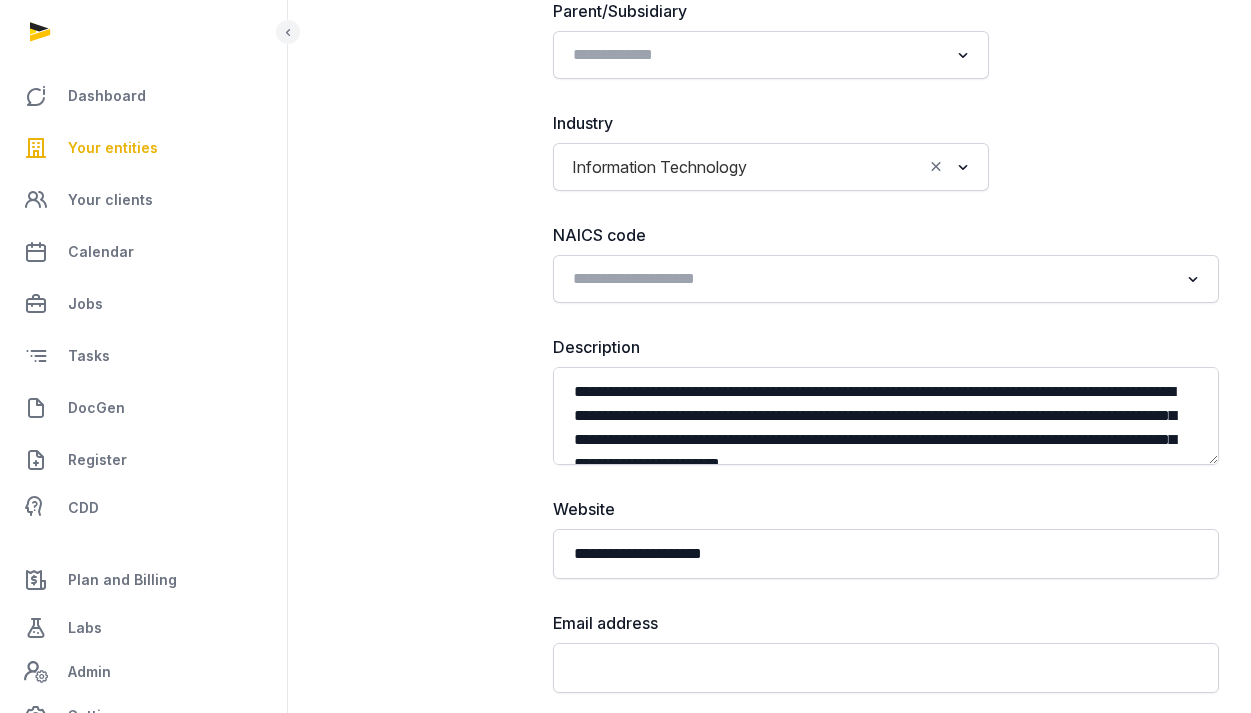 scroll, scrollTop: 1255, scrollLeft: 0, axis: vertical 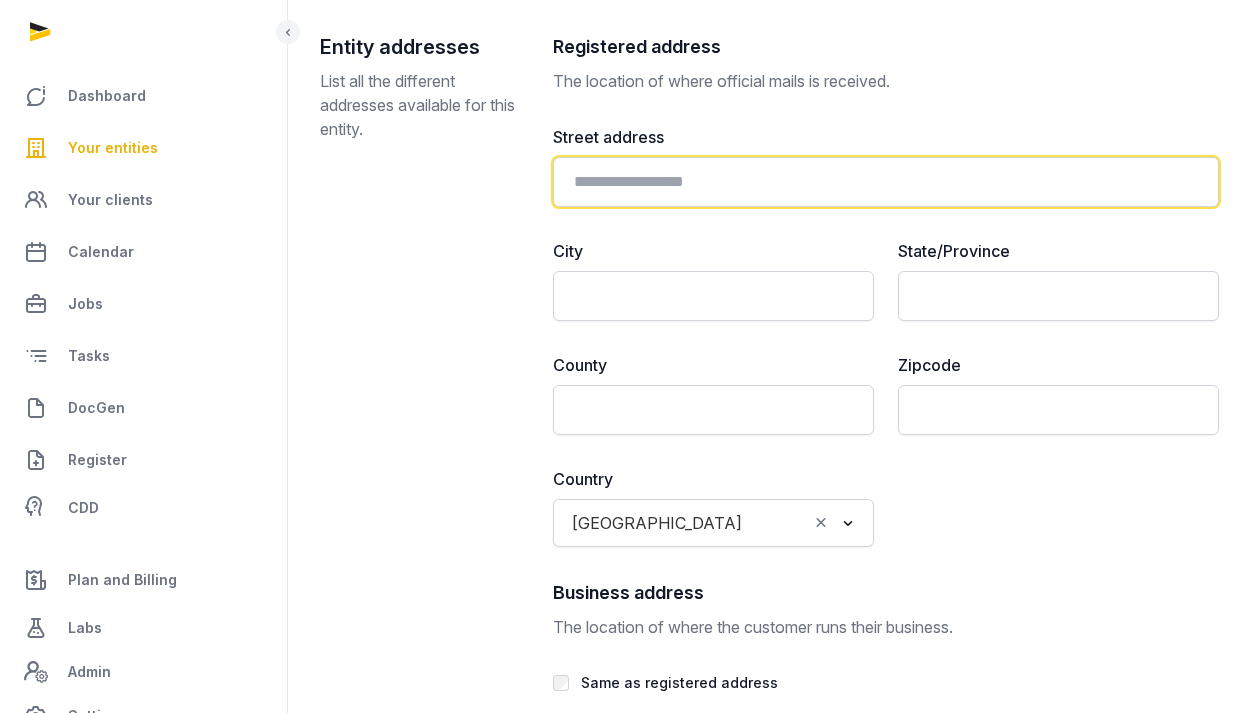 click 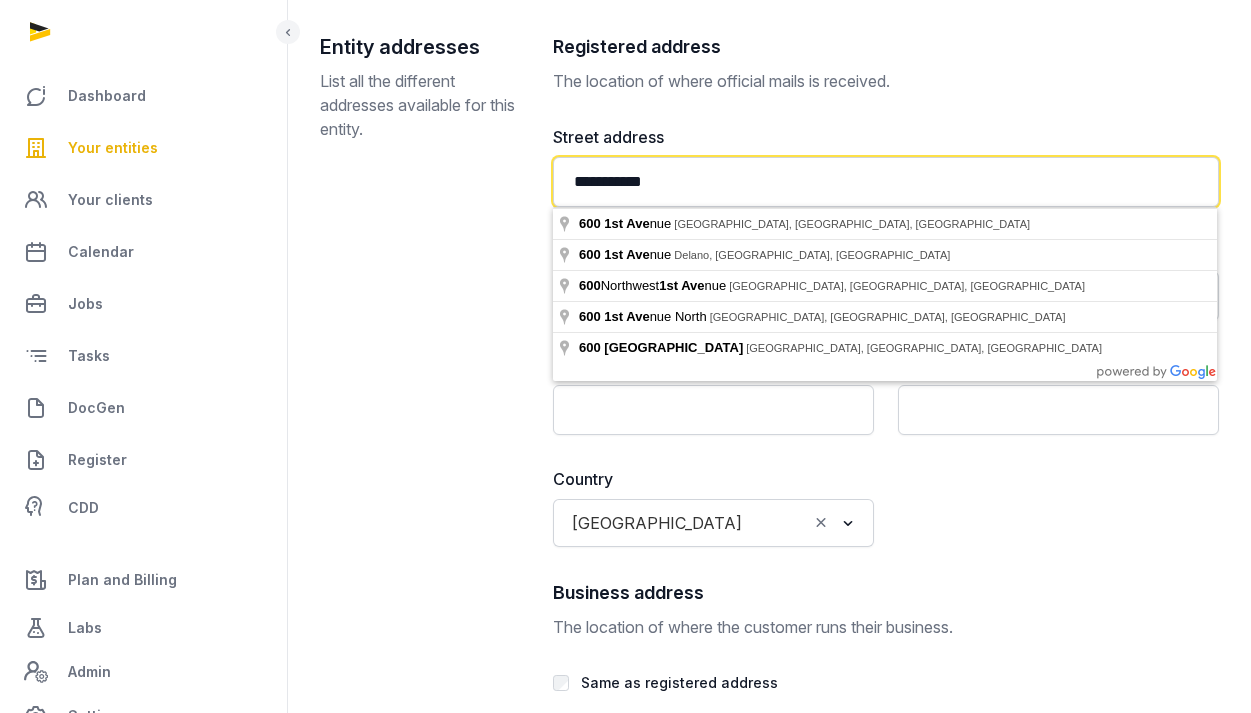 type on "**********" 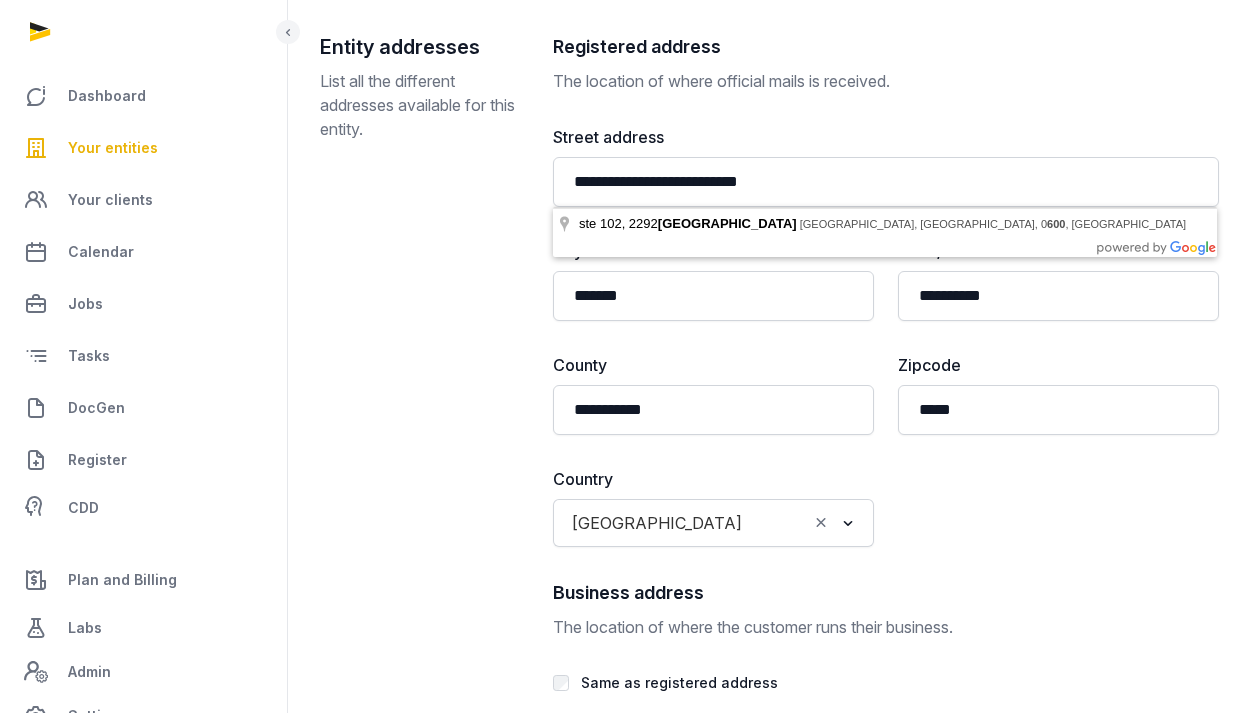 click on "**********" at bounding box center [886, 892] 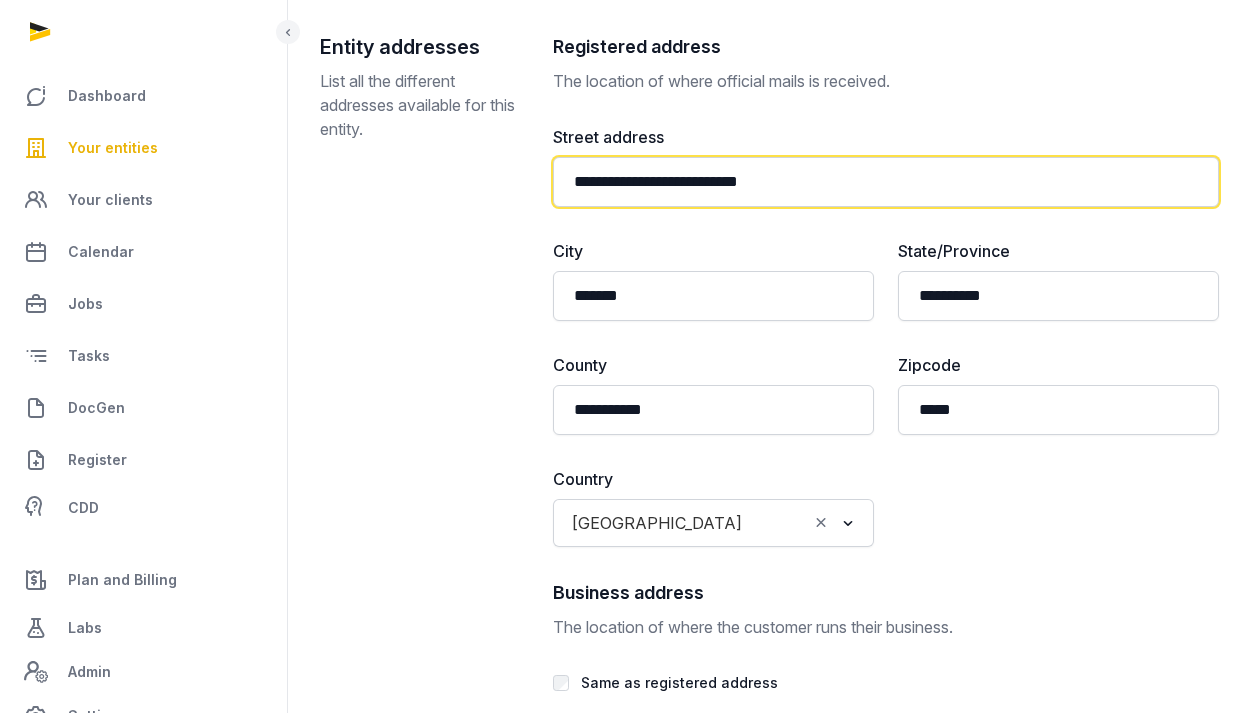 click on "**********" 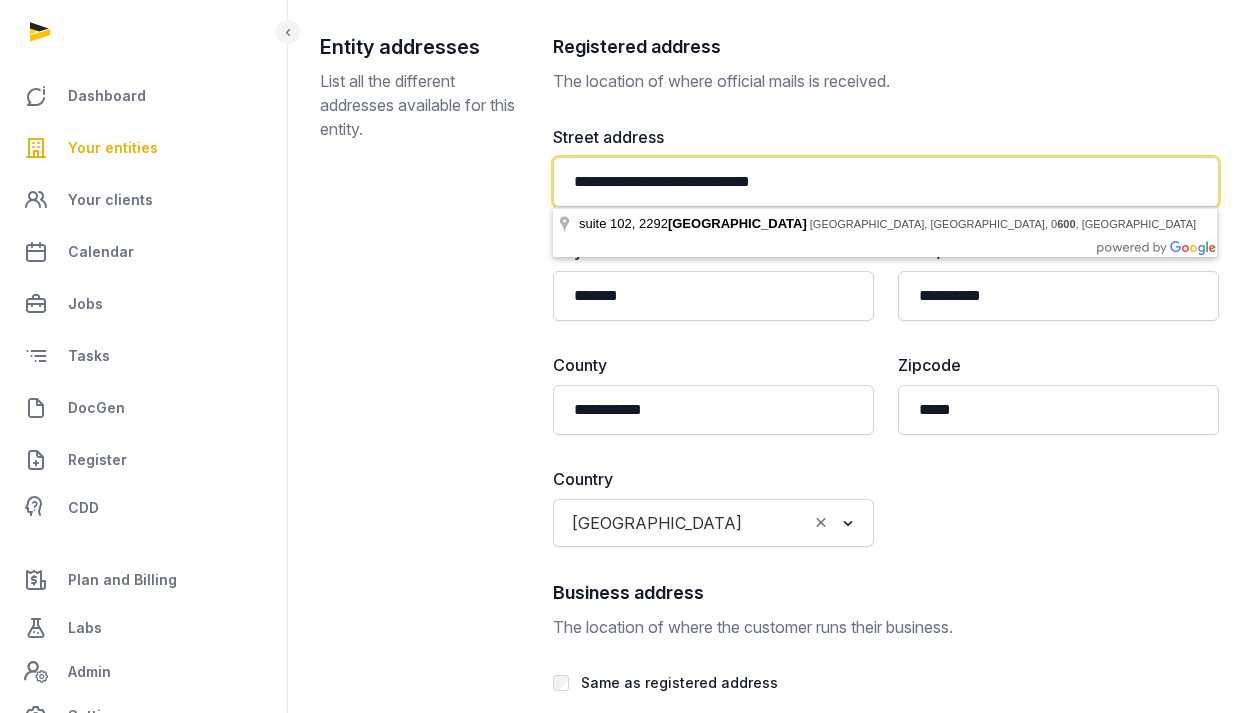 type on "**********" 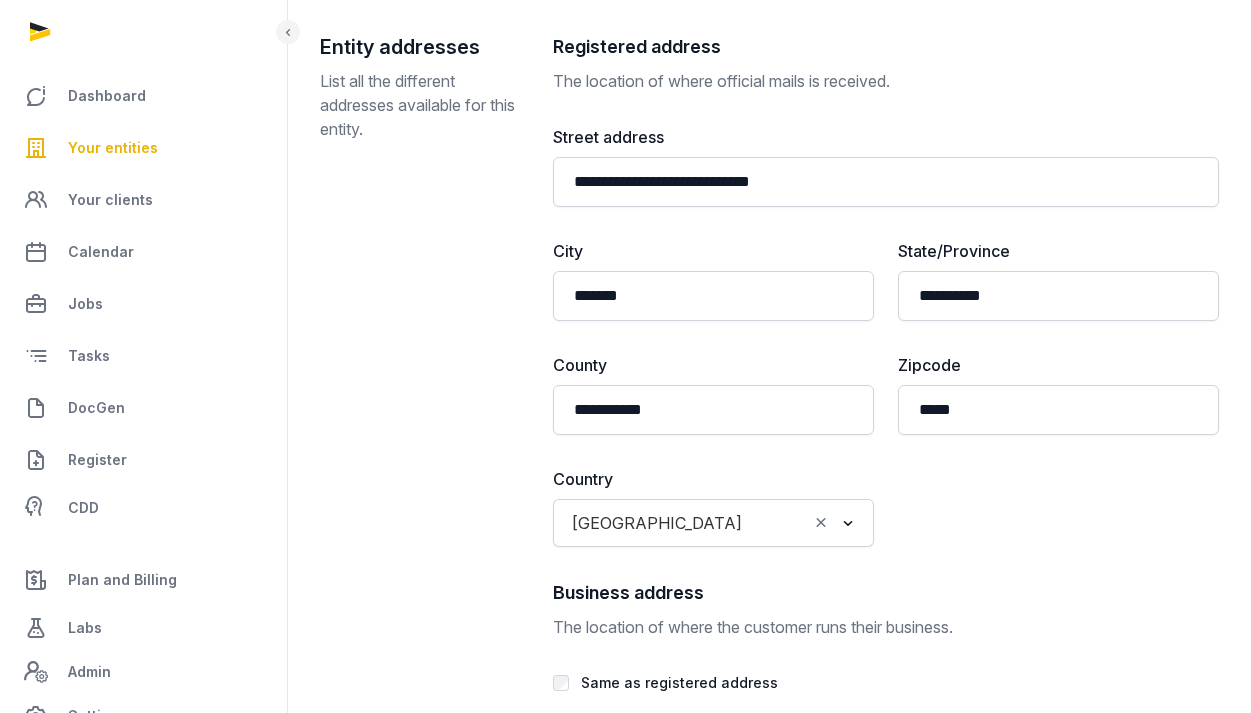 click on "Registered address" at bounding box center (886, 47) 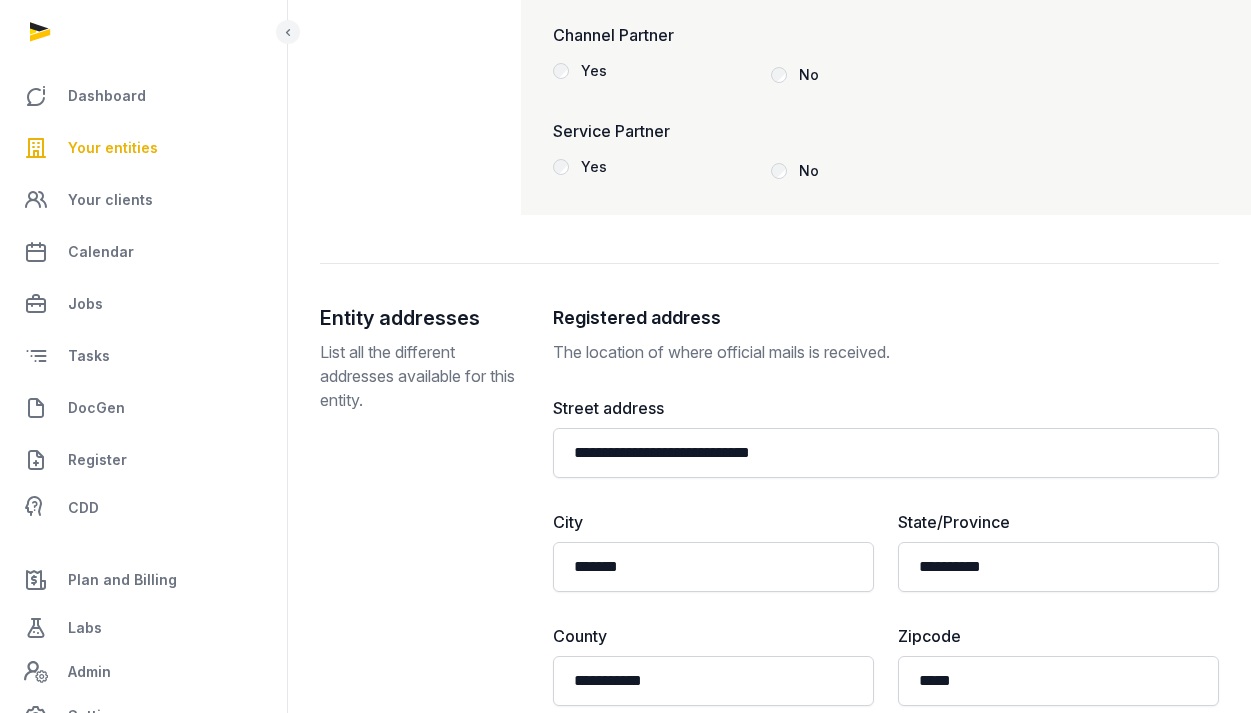 scroll, scrollTop: 4085, scrollLeft: 0, axis: vertical 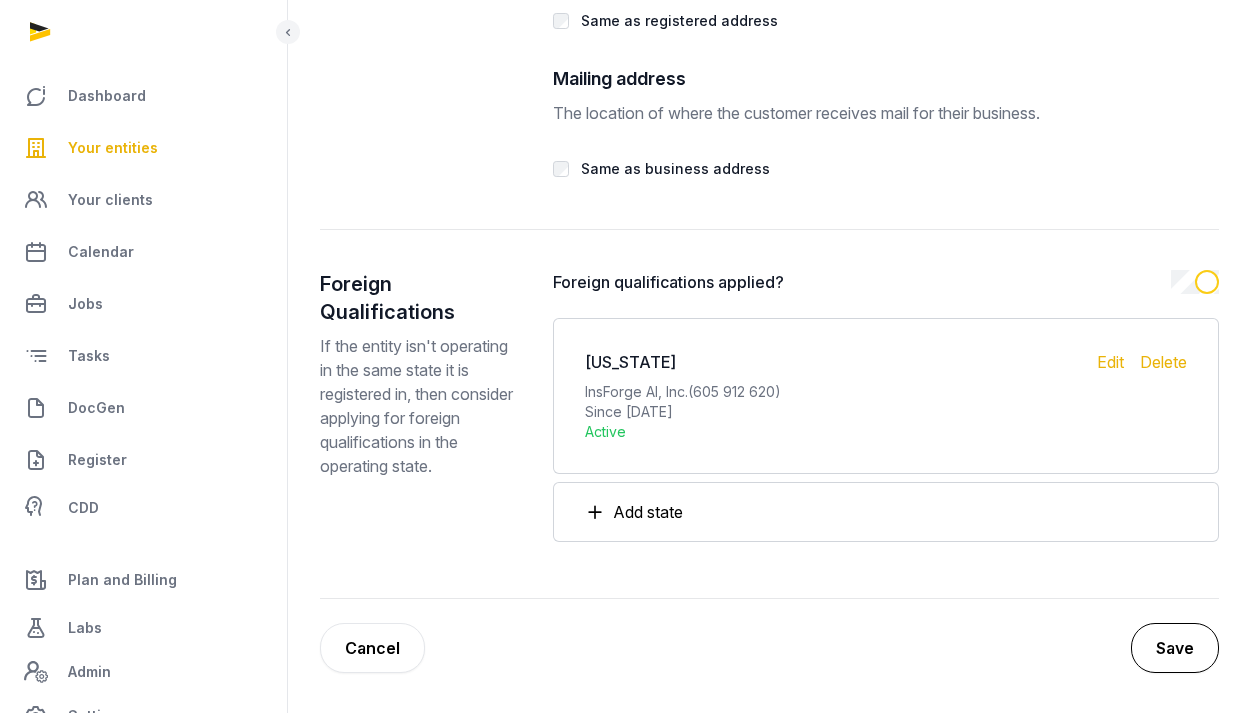 click on "Save" at bounding box center (1175, 648) 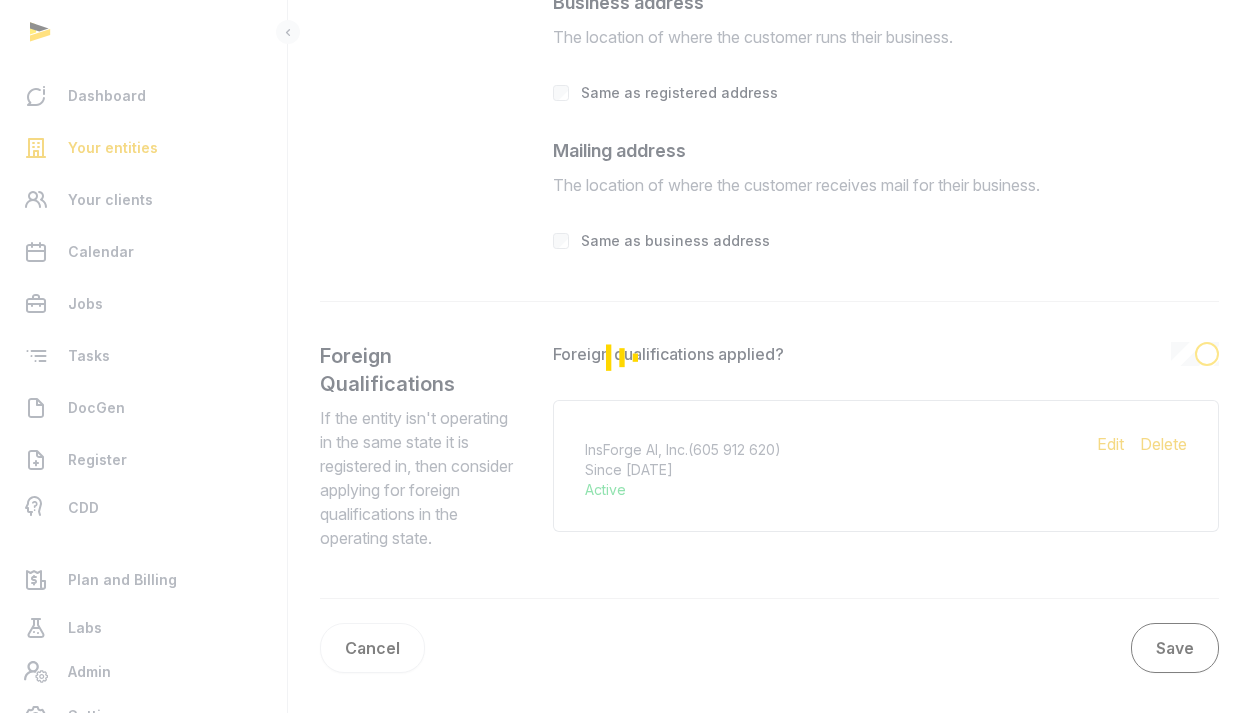 scroll, scrollTop: 4013, scrollLeft: 0, axis: vertical 